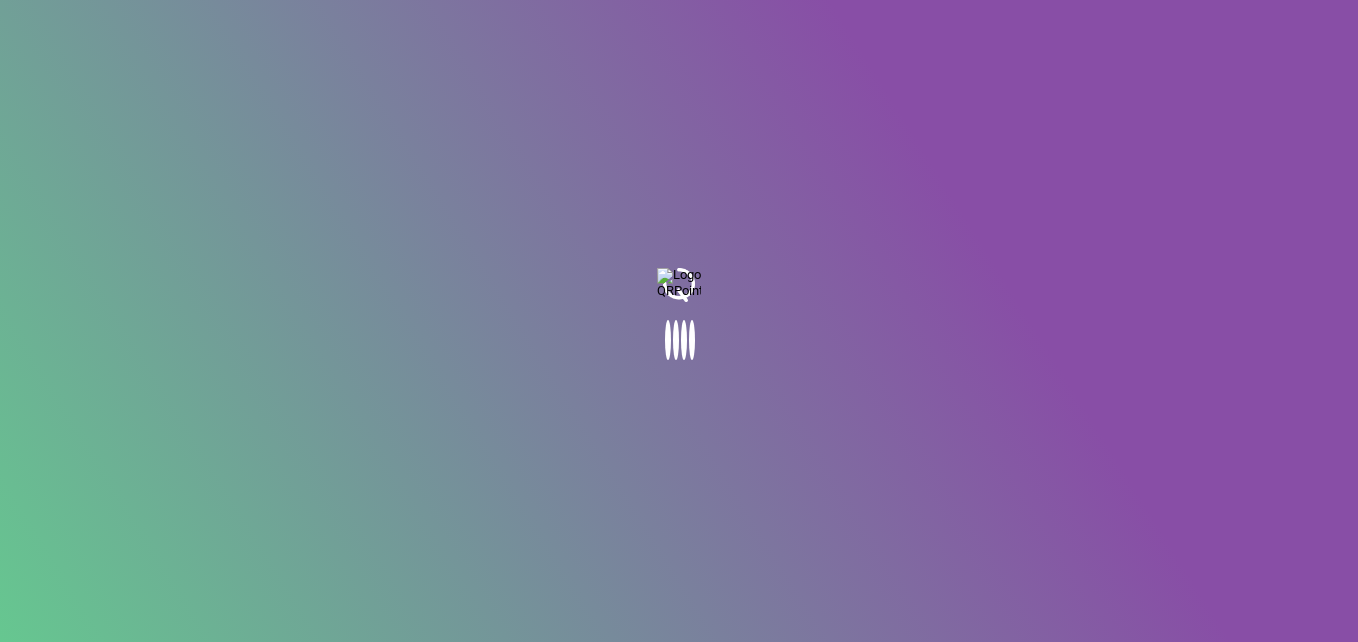 scroll, scrollTop: 0, scrollLeft: 0, axis: both 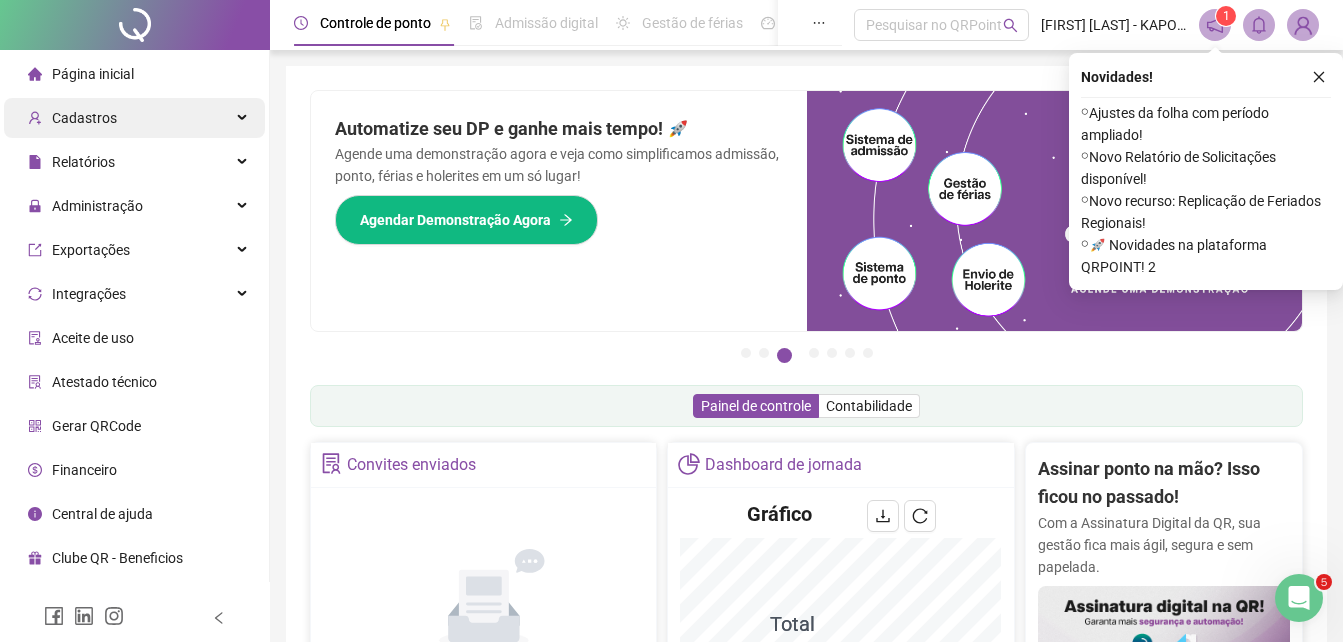 click on "Cadastros" at bounding box center (134, 118) 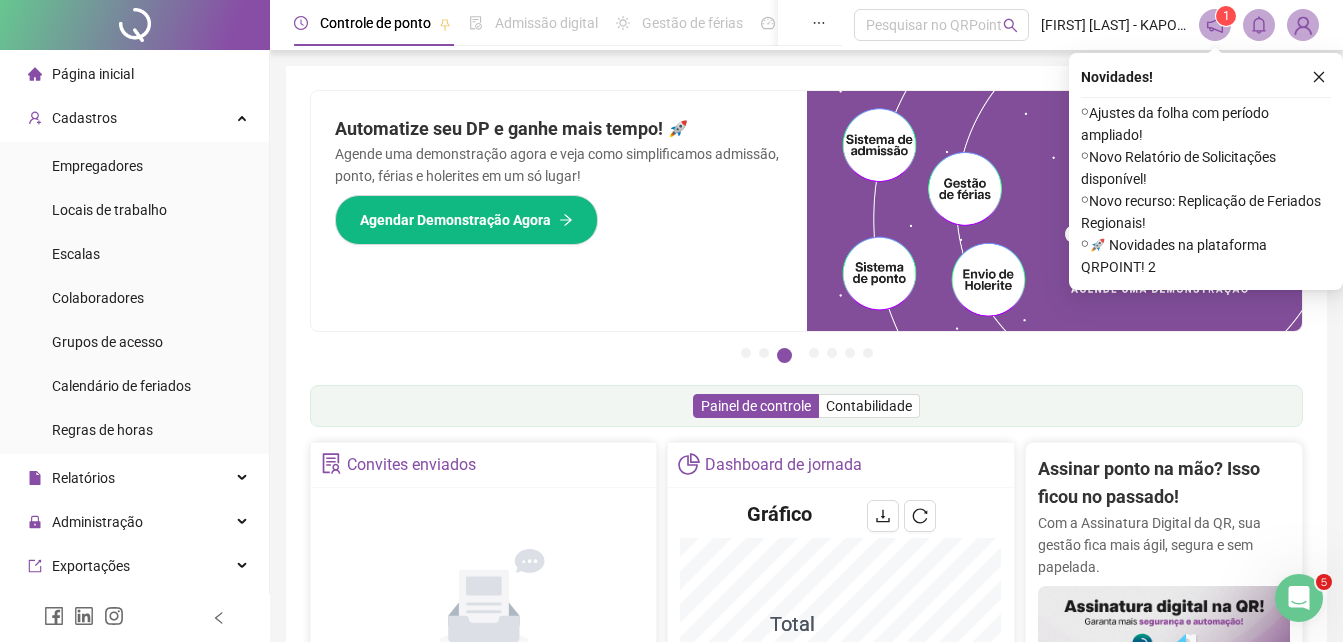 click on "Colaboradores" at bounding box center [98, 298] 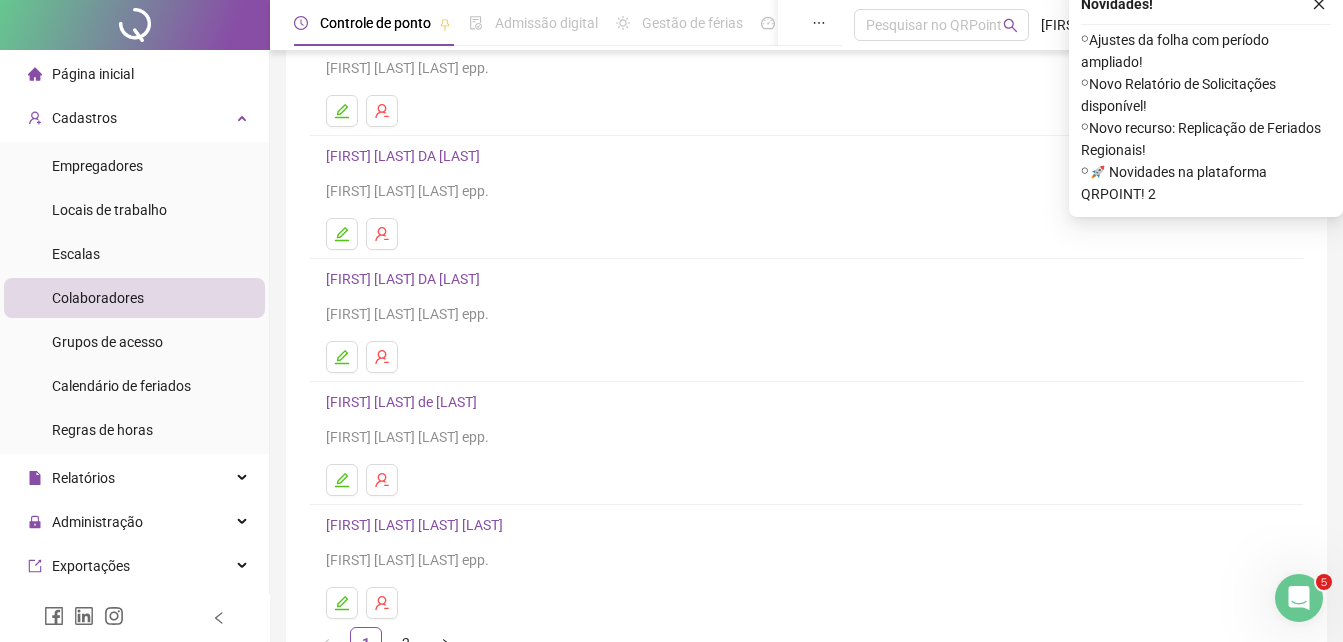 scroll, scrollTop: 200, scrollLeft: 0, axis: vertical 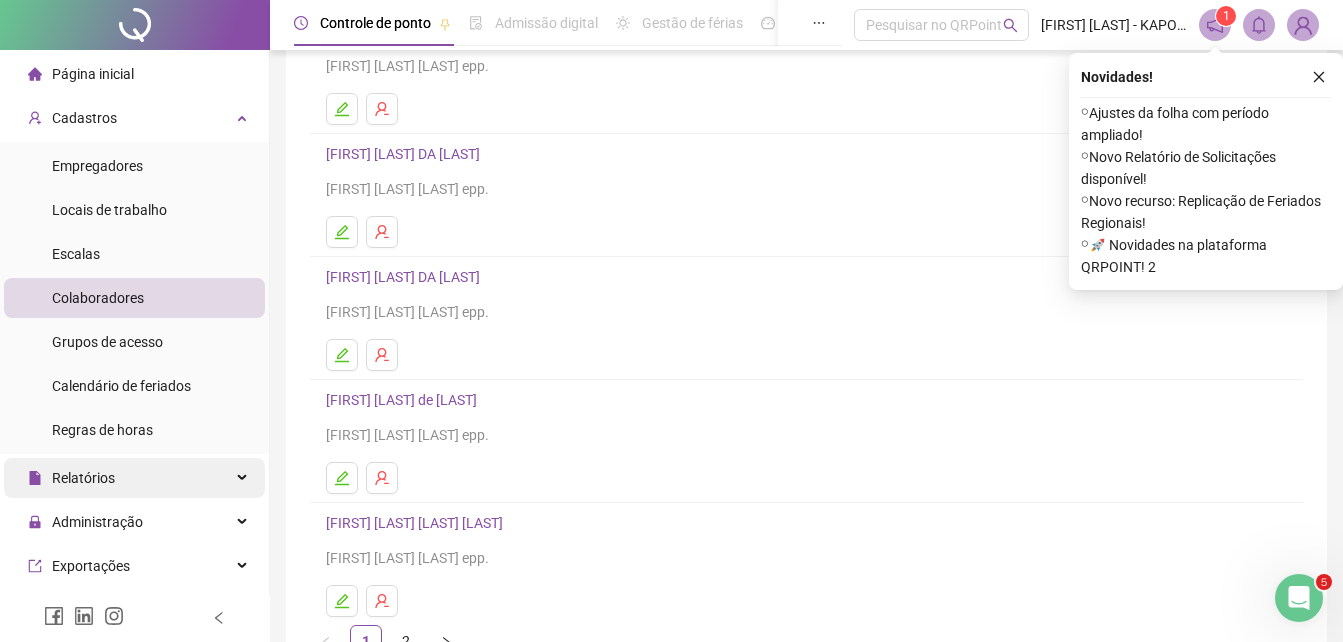 click on "Relatórios" at bounding box center (134, 478) 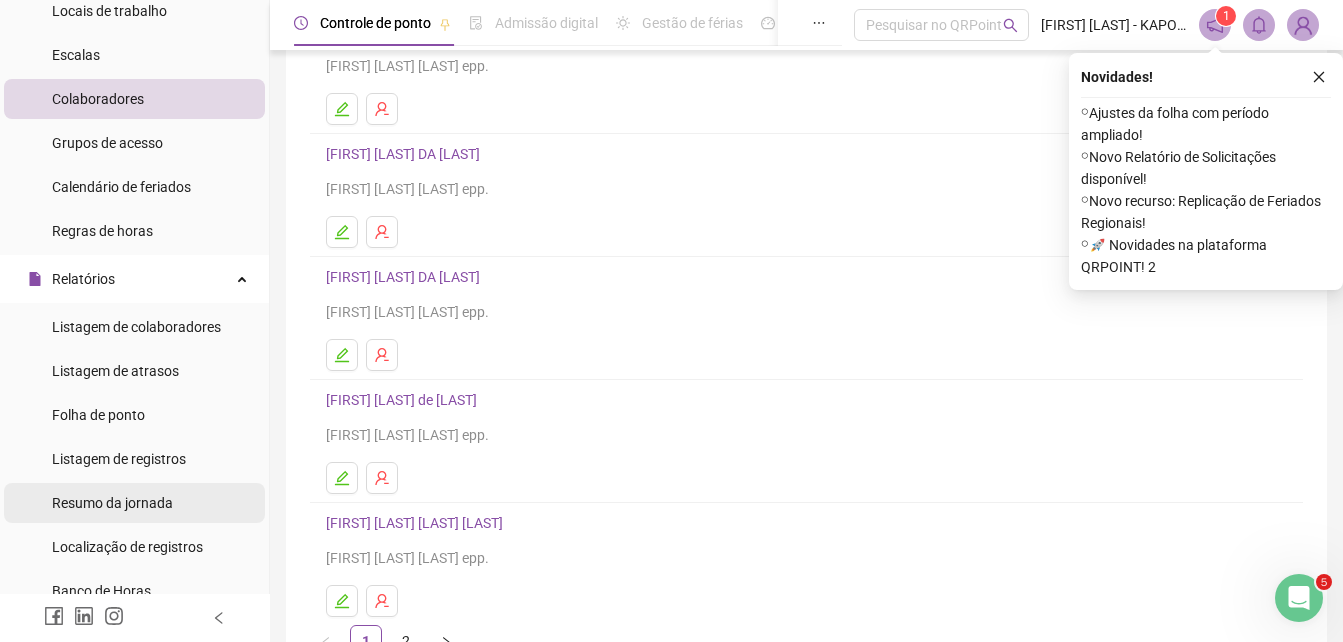 scroll, scrollTop: 200, scrollLeft: 0, axis: vertical 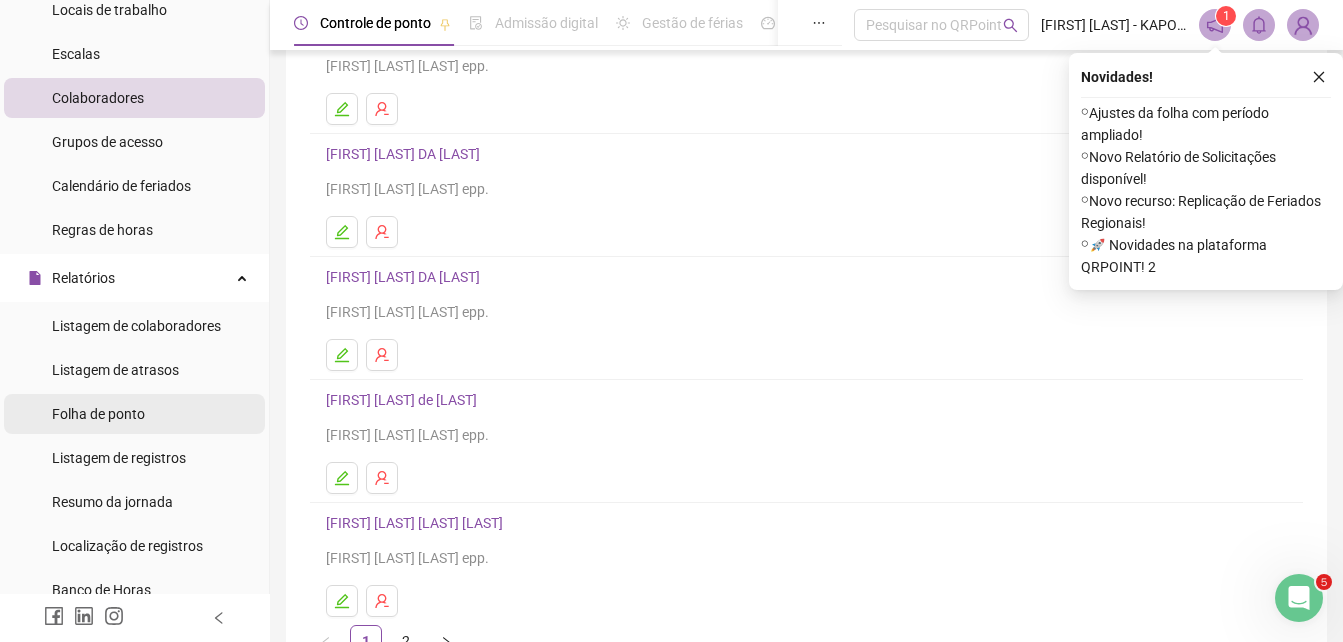 click on "Folha de ponto" at bounding box center [134, 414] 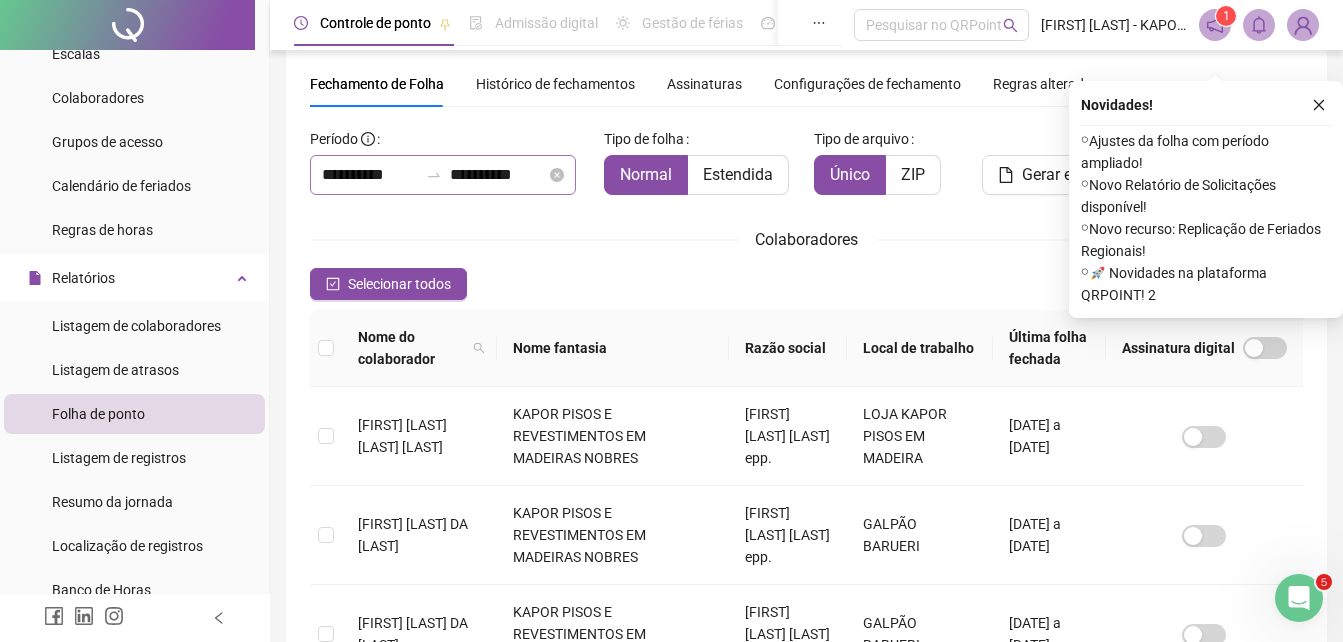 scroll, scrollTop: 89, scrollLeft: 0, axis: vertical 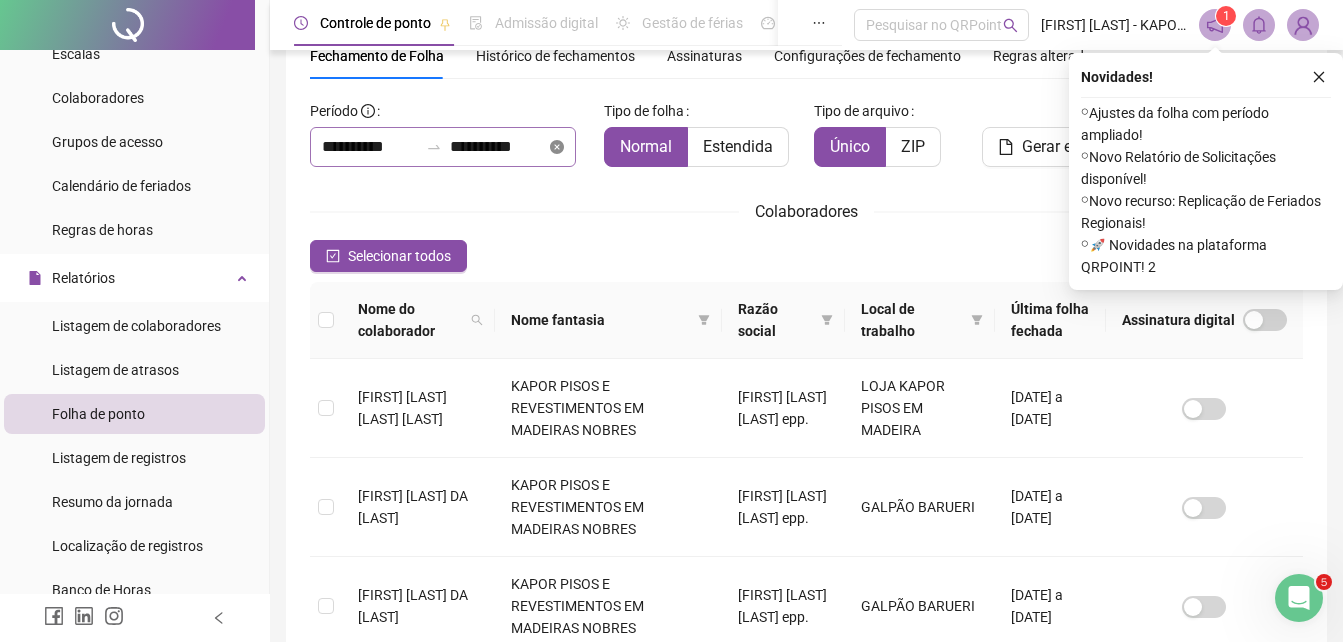 click on "**********" at bounding box center (443, 147) 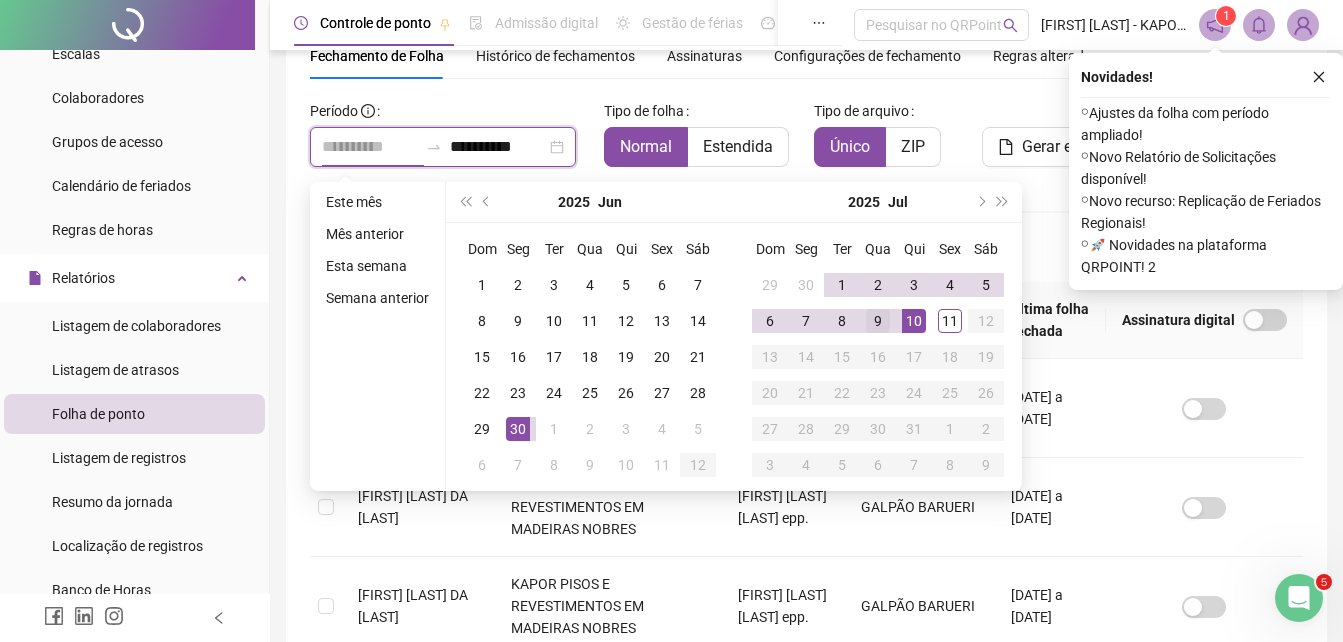 type on "**********" 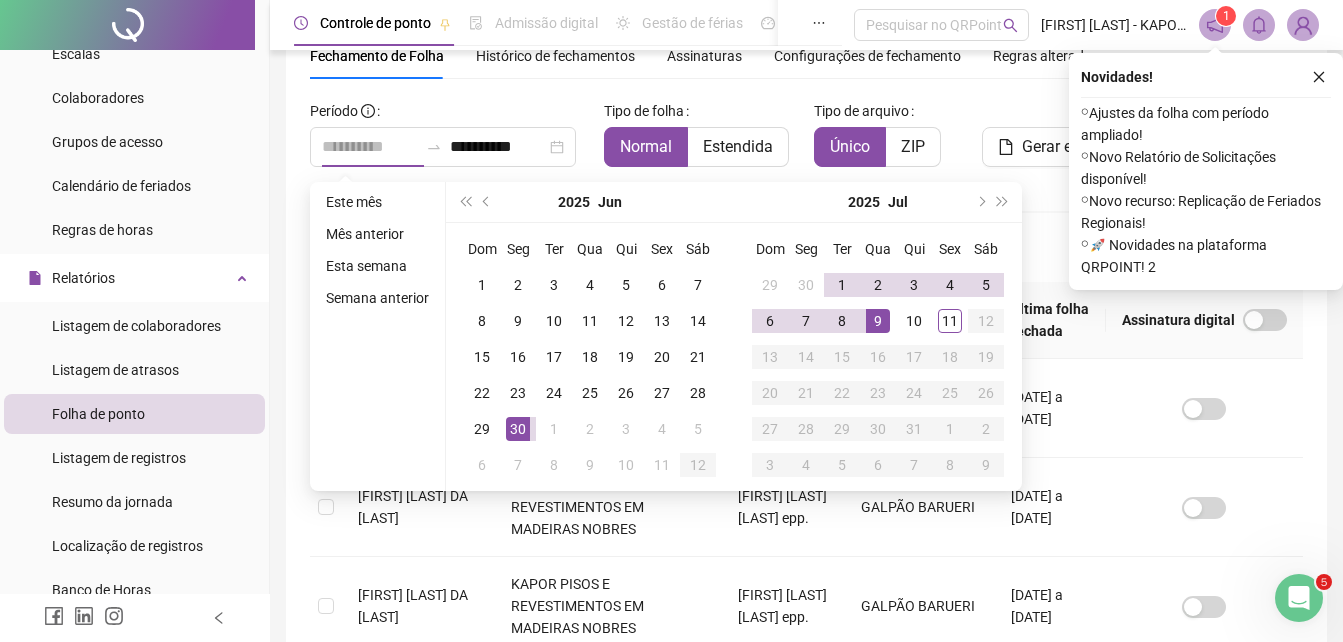 click on "9" at bounding box center (878, 321) 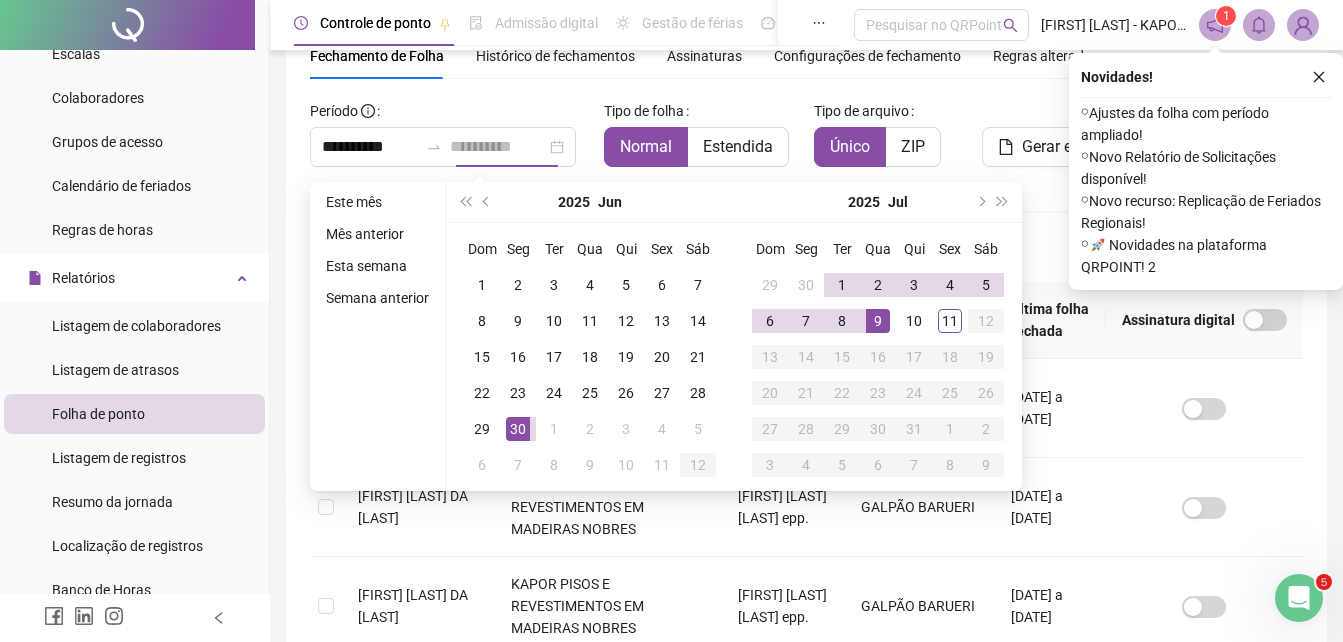 click on "9" at bounding box center (878, 321) 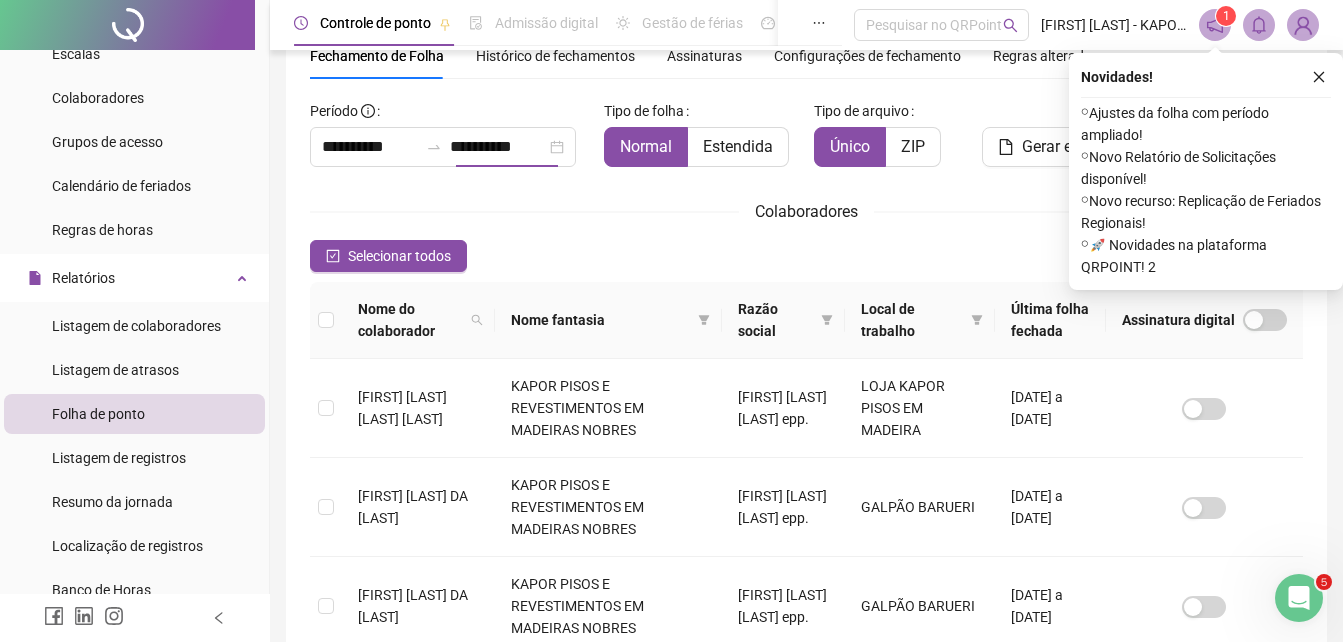 type on "**********" 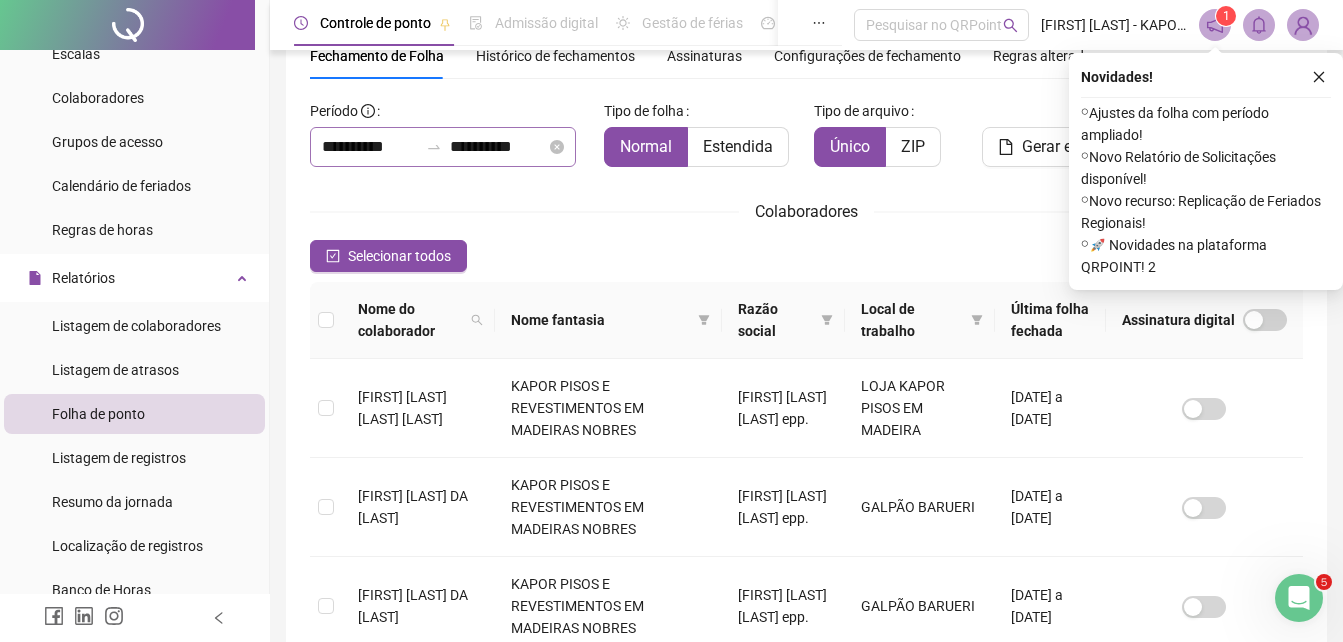 click on "**********" at bounding box center [443, 147] 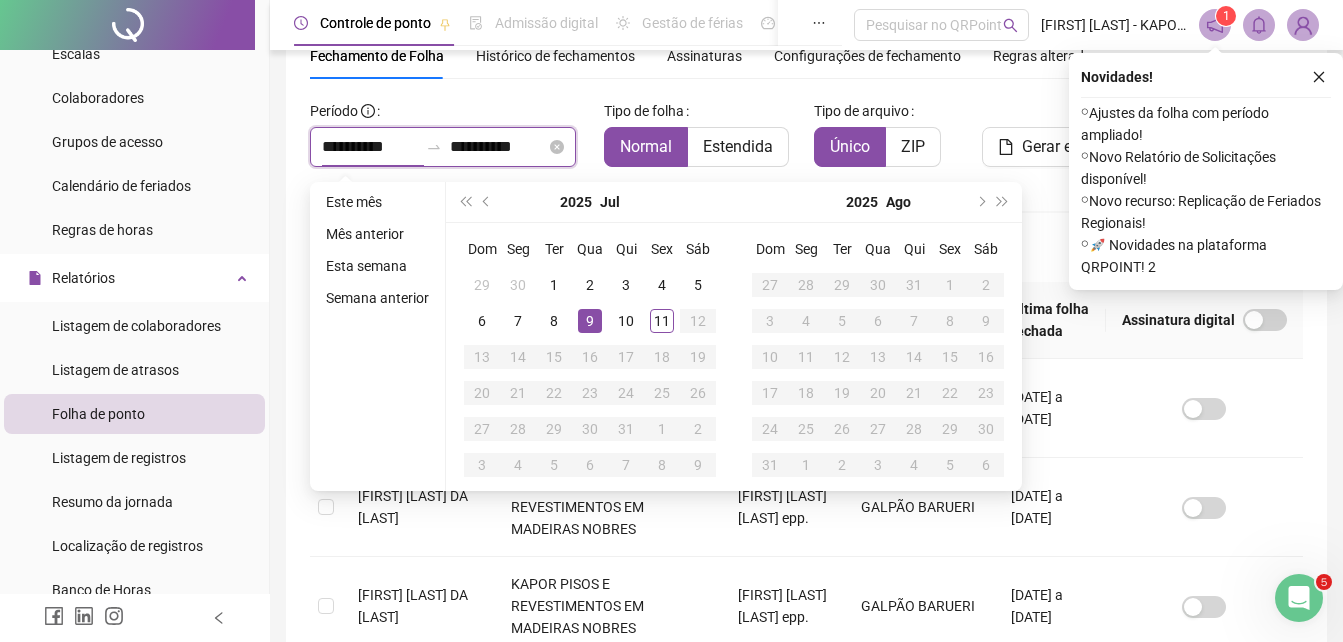 click on "**********" at bounding box center (370, 147) 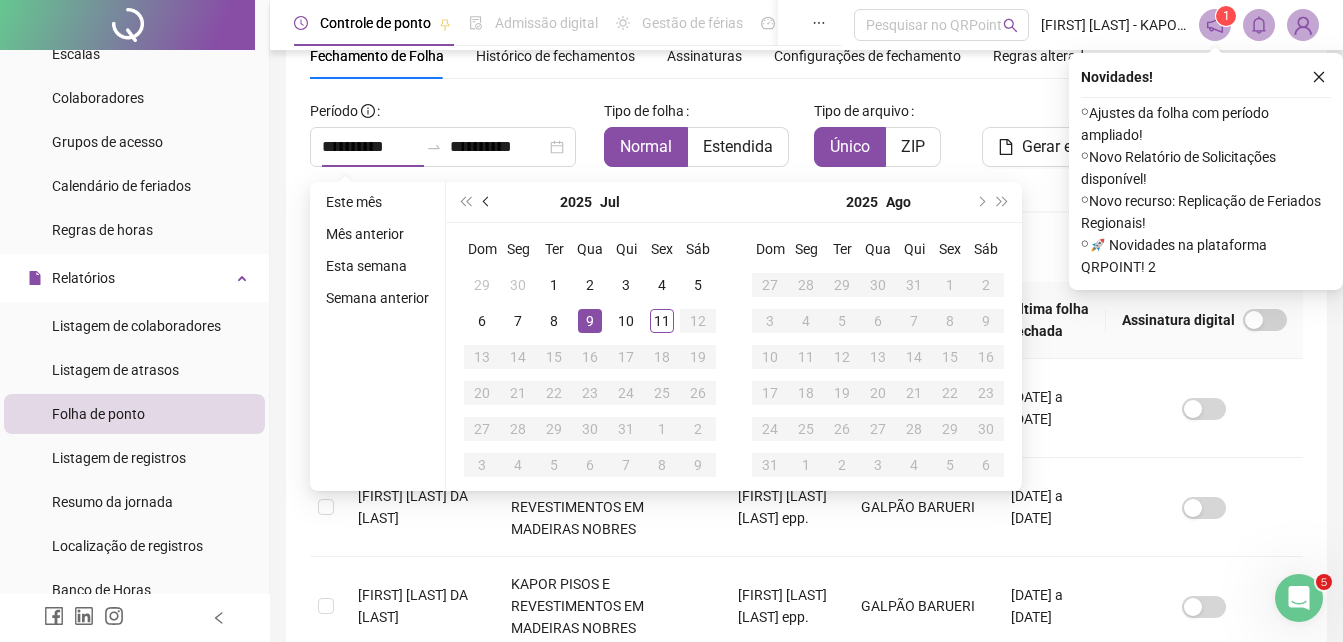 click at bounding box center [487, 202] 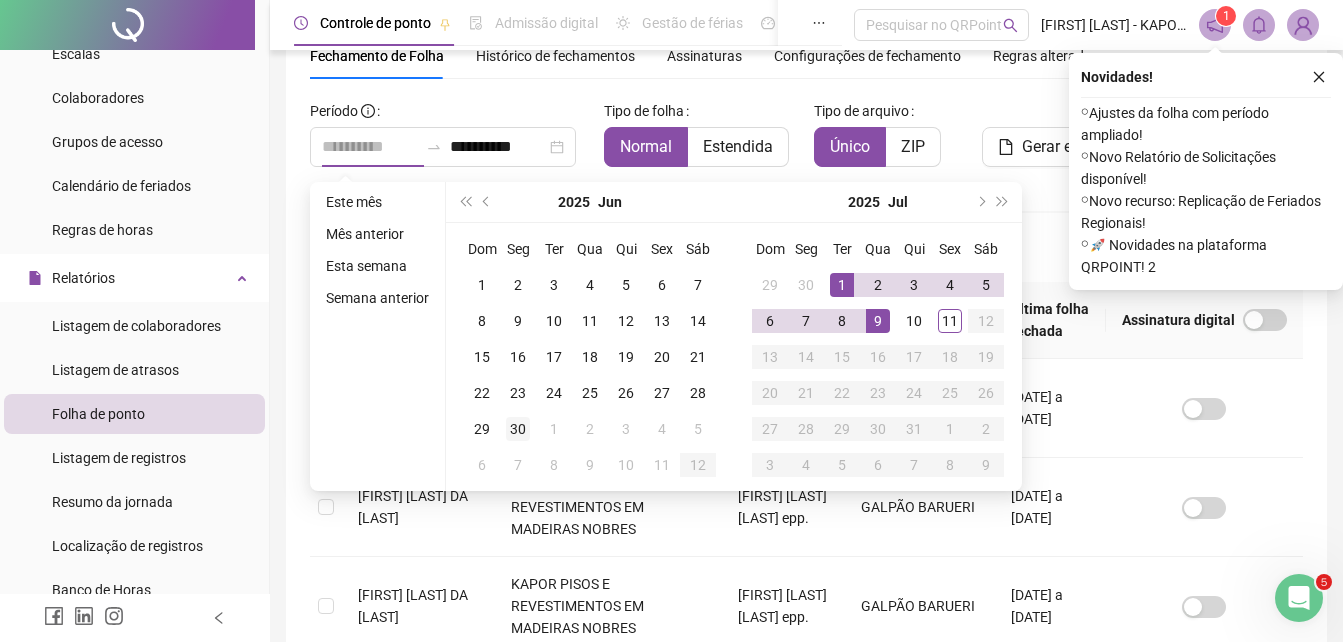 type on "**********" 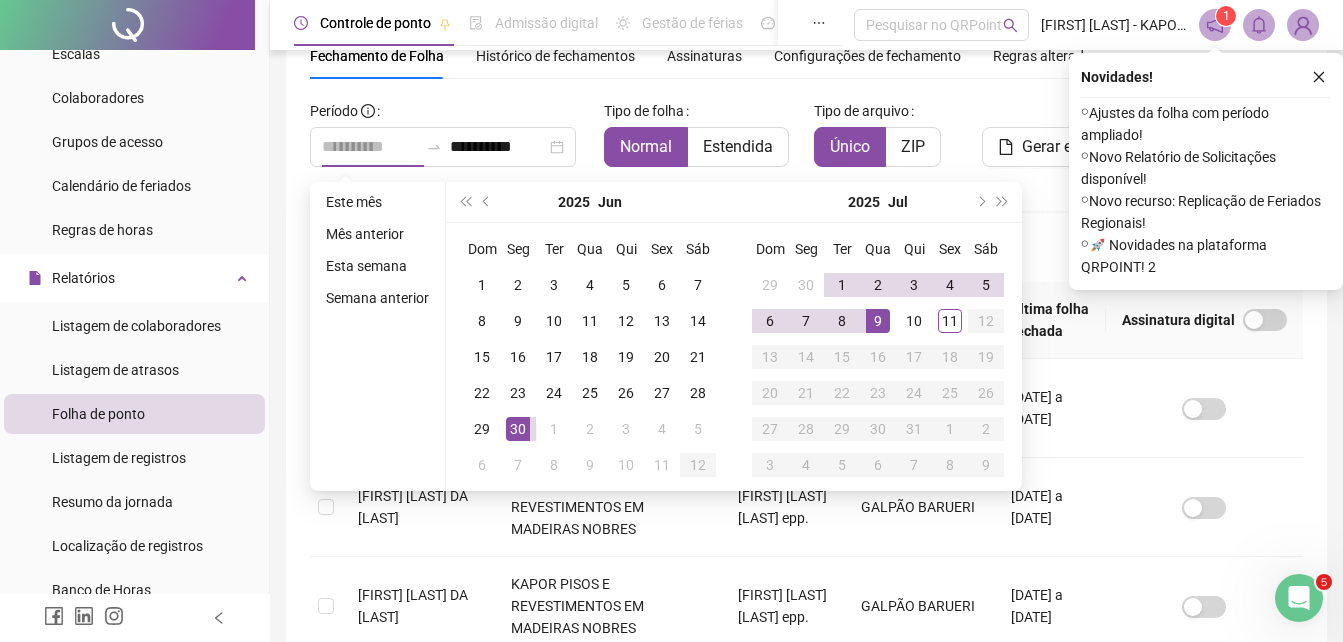 click on "30" at bounding box center (518, 429) 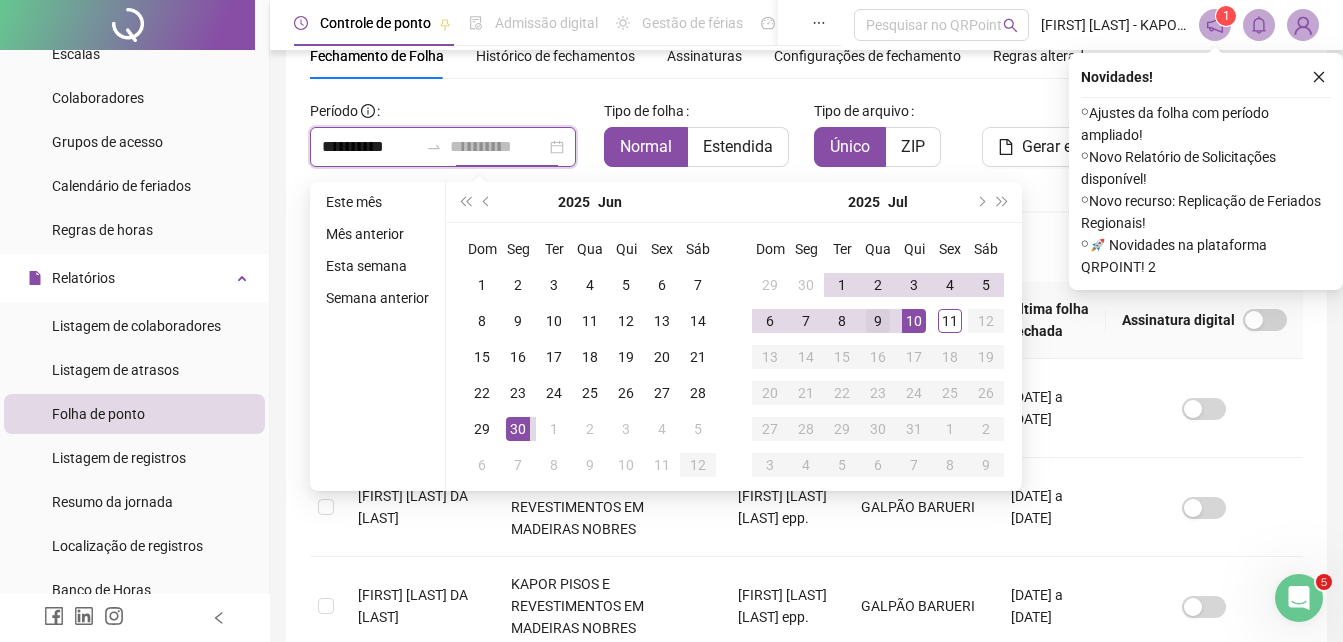 type on "**********" 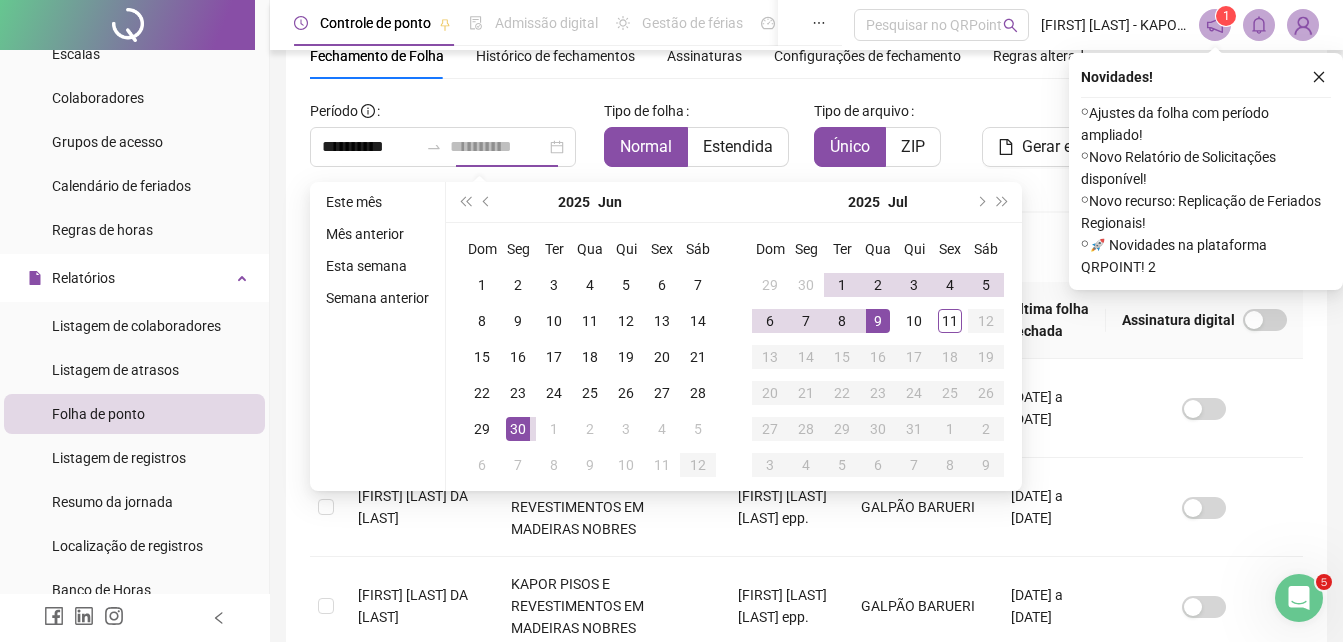 click on "9" at bounding box center (878, 321) 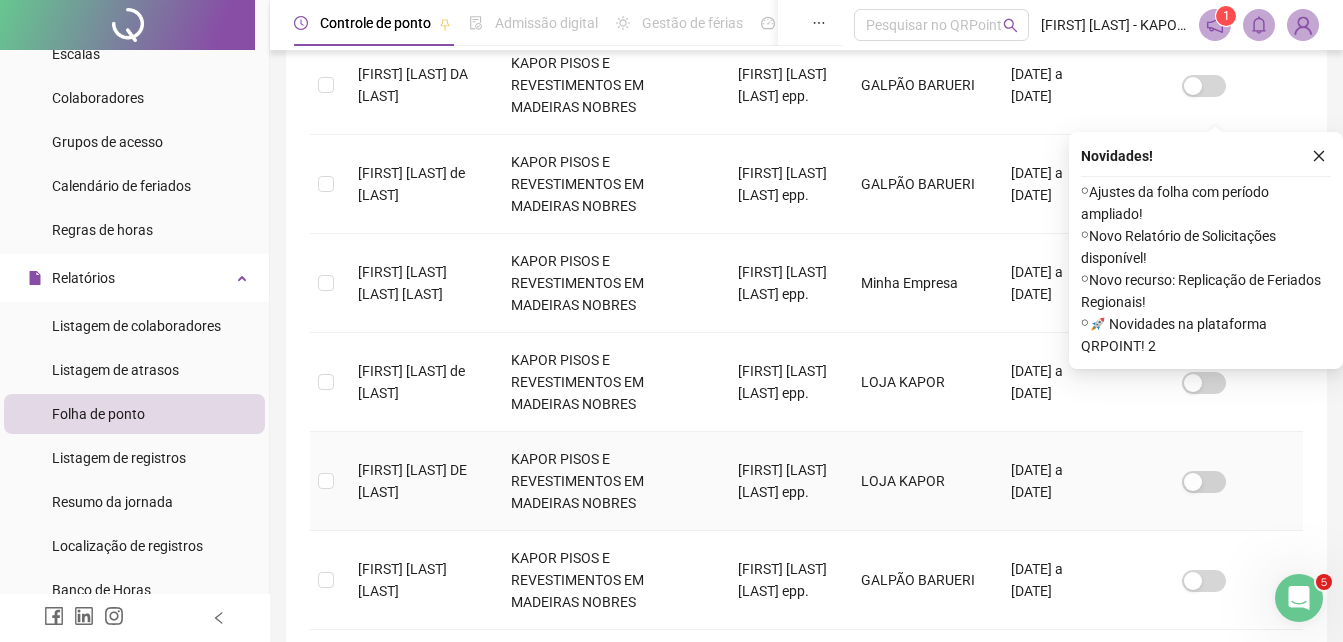 scroll, scrollTop: 689, scrollLeft: 0, axis: vertical 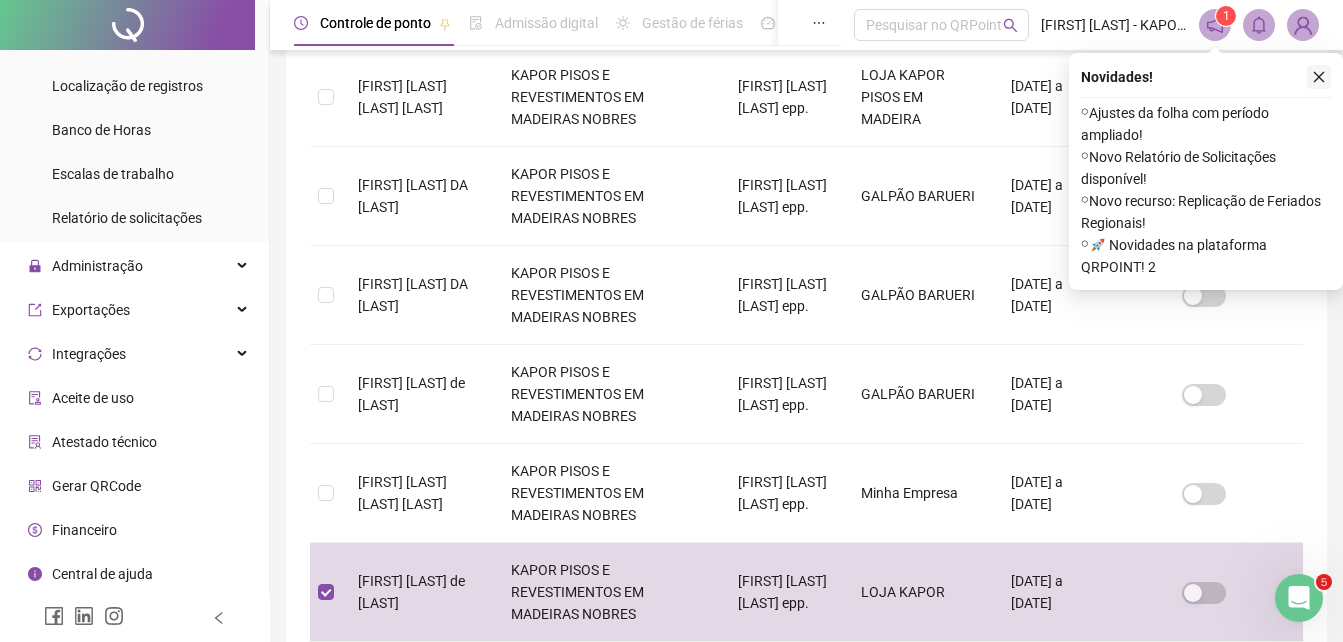 click at bounding box center (1319, 77) 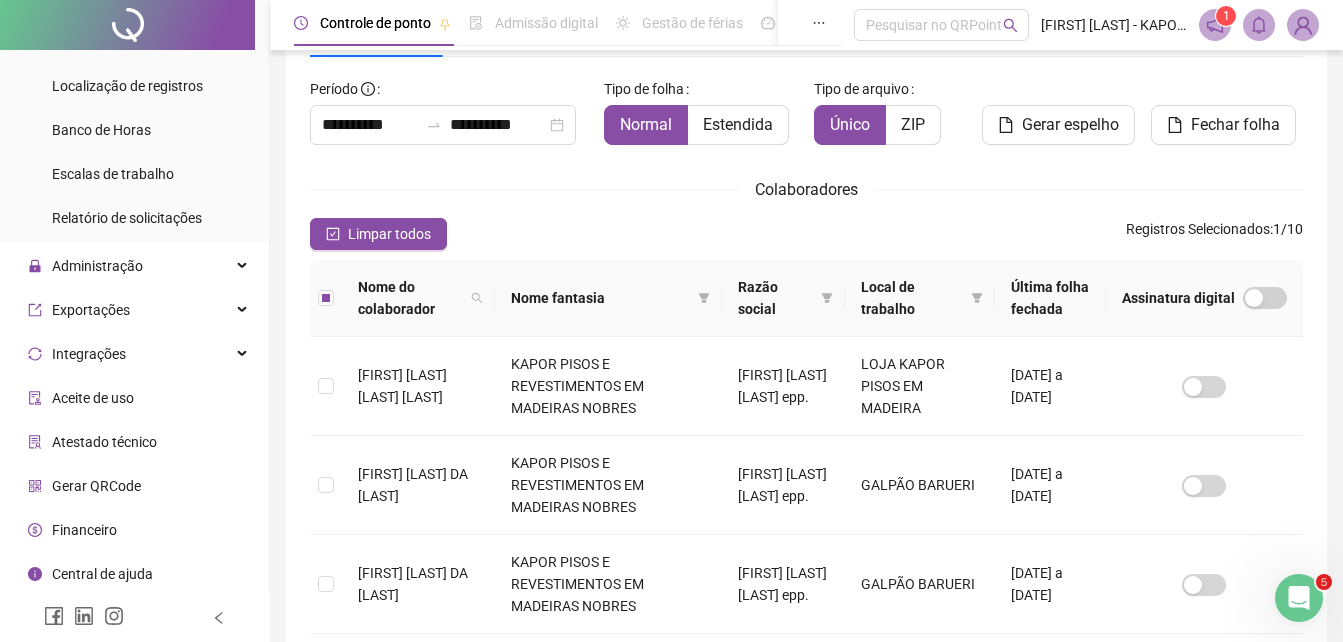 scroll, scrollTop: 100, scrollLeft: 0, axis: vertical 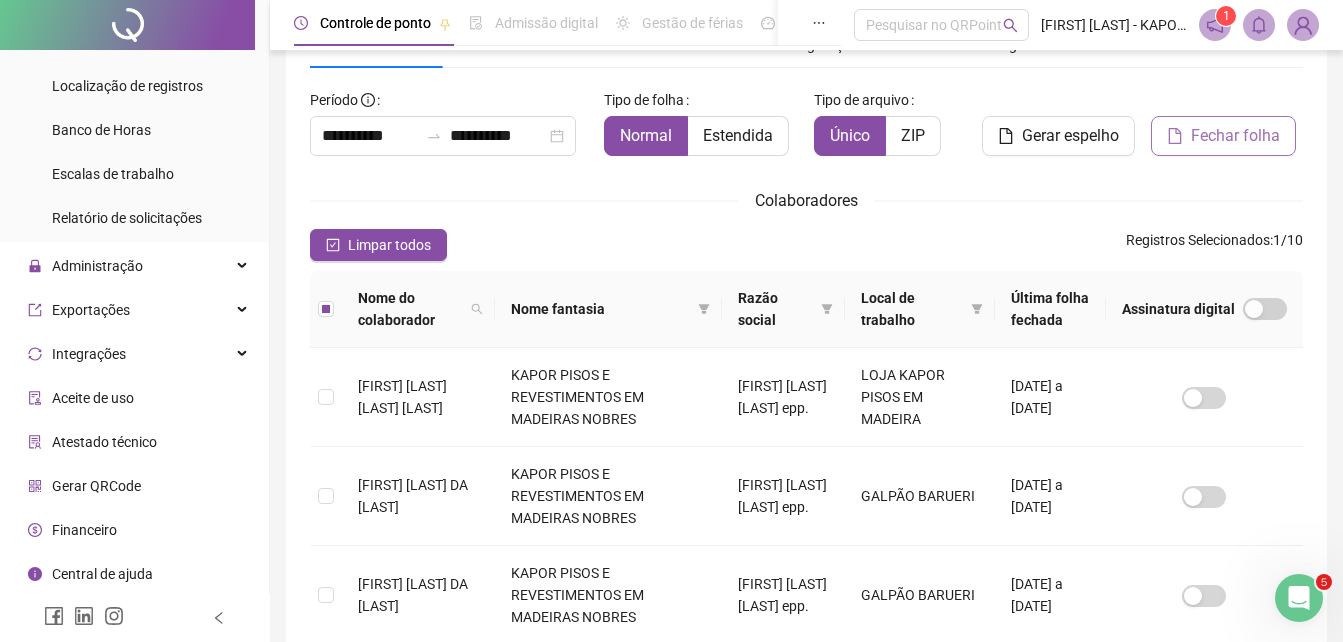 click on "Fechar folha" at bounding box center (1235, 136) 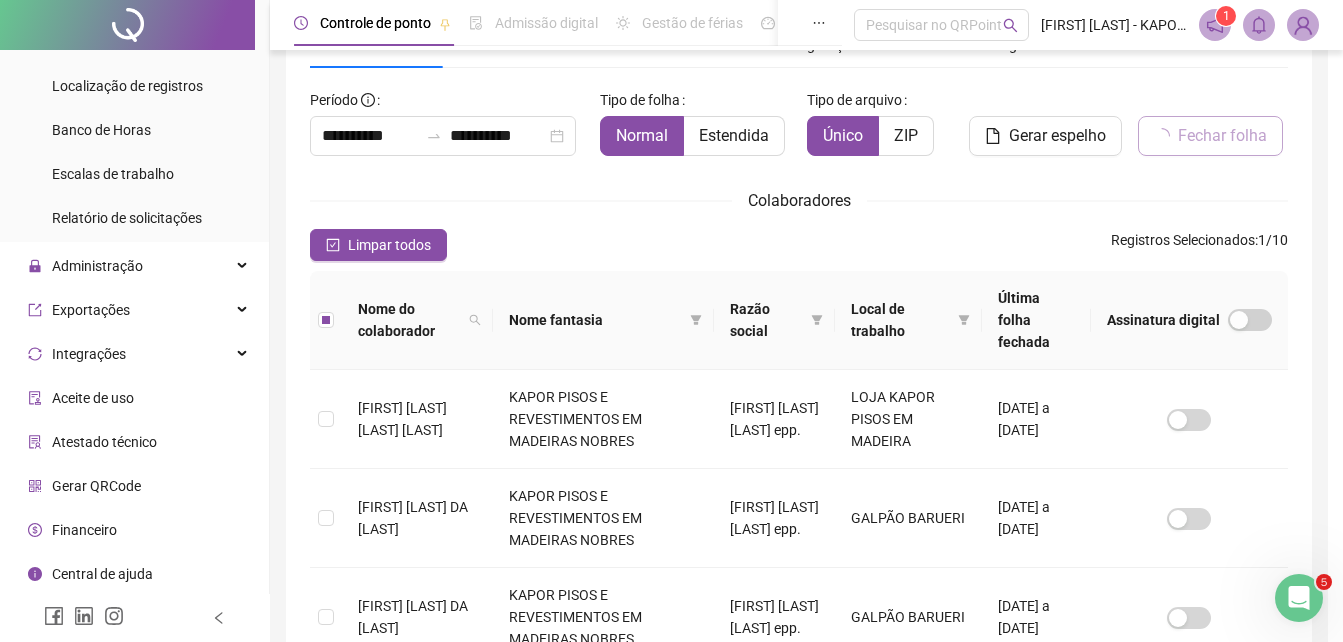 scroll, scrollTop: 89, scrollLeft: 0, axis: vertical 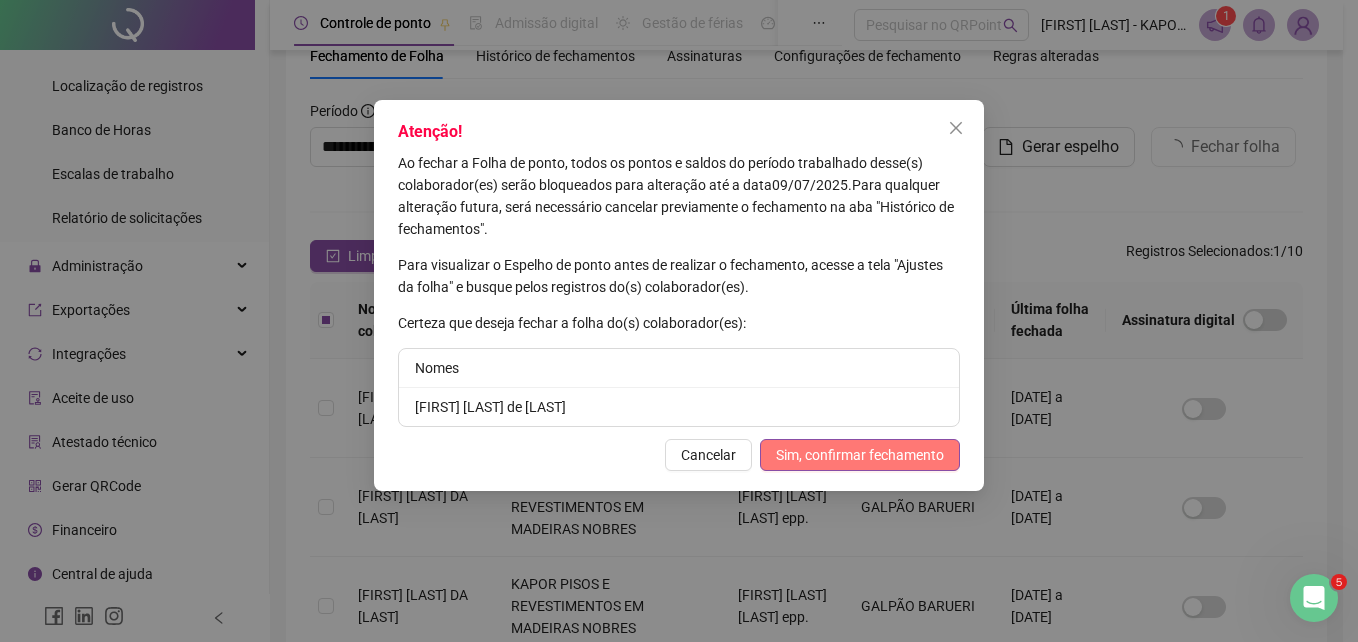 click on "Sim, confirmar fechamento" at bounding box center [860, 455] 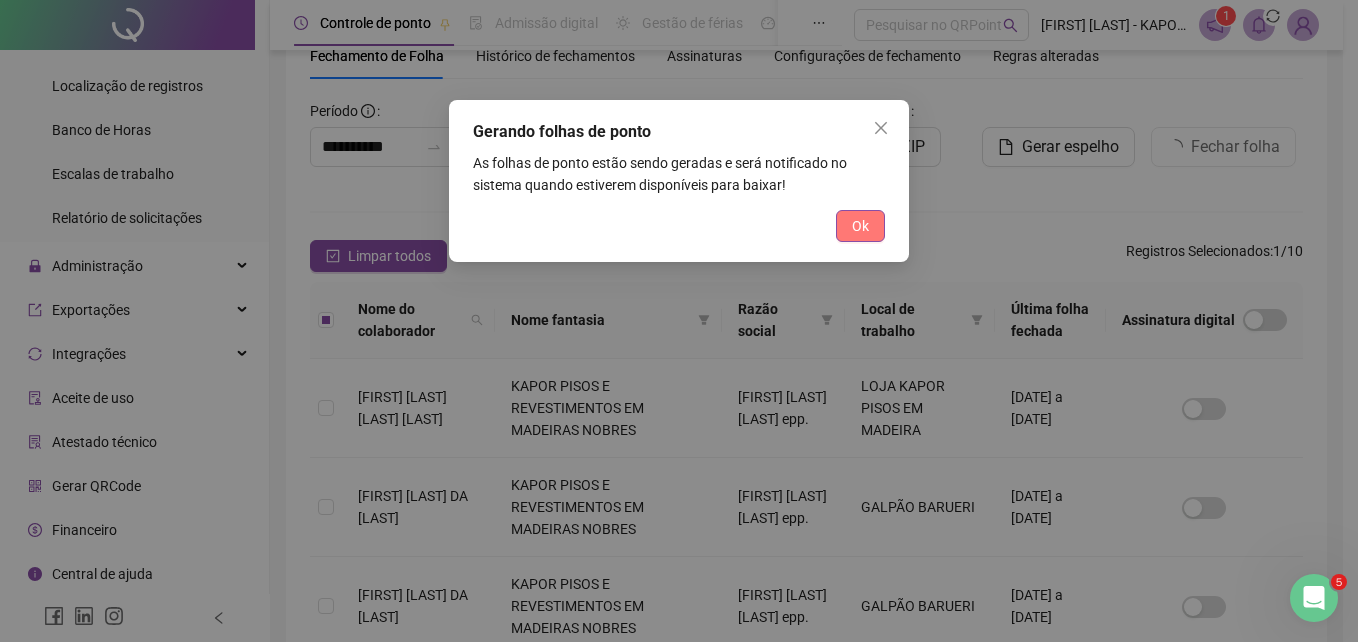 click on "Ok" at bounding box center [860, 226] 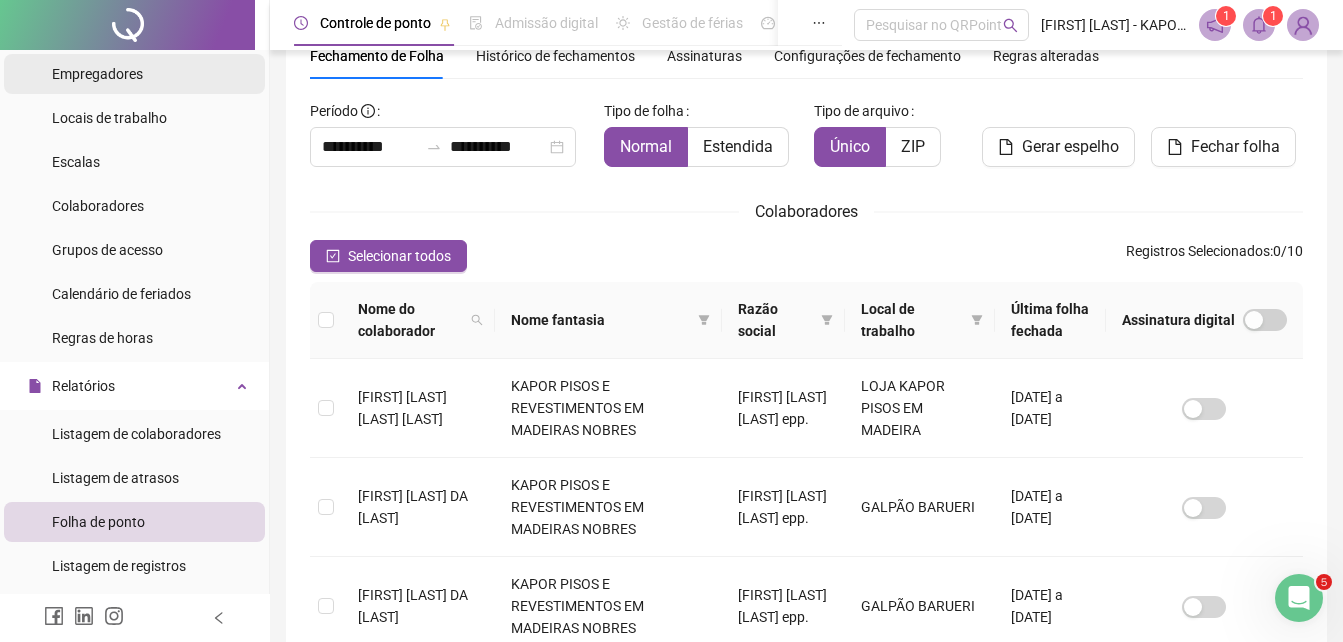 scroll, scrollTop: 0, scrollLeft: 0, axis: both 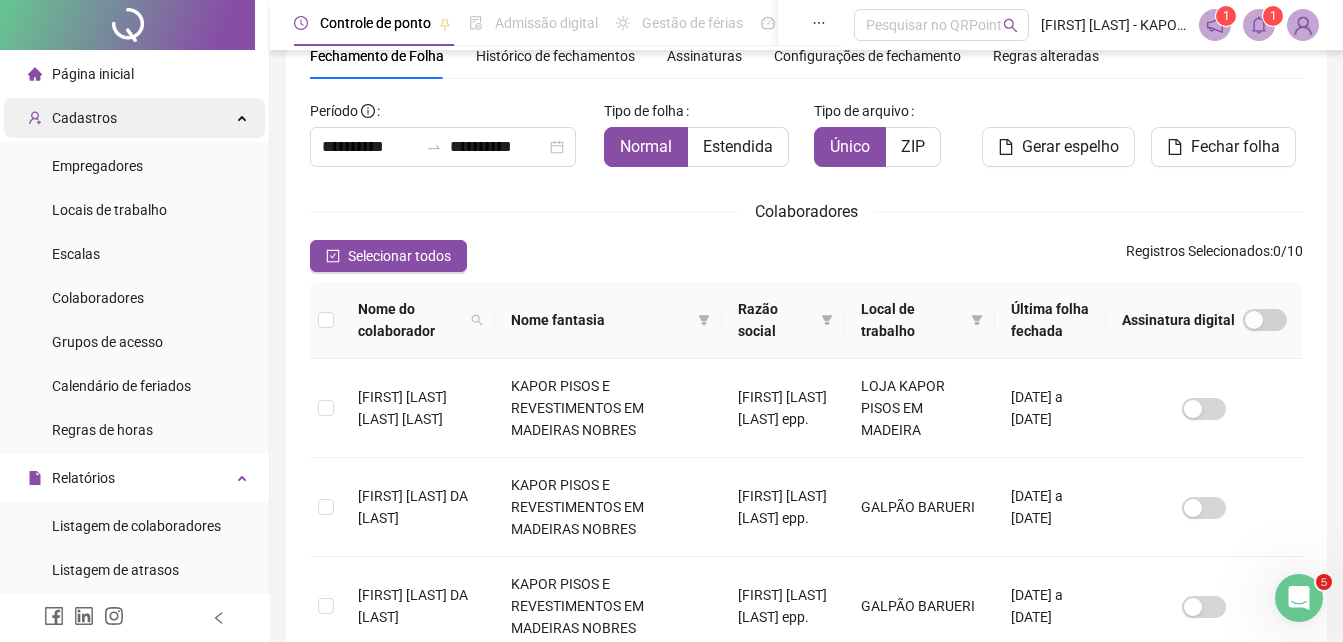 click on "Cadastros" at bounding box center (134, 118) 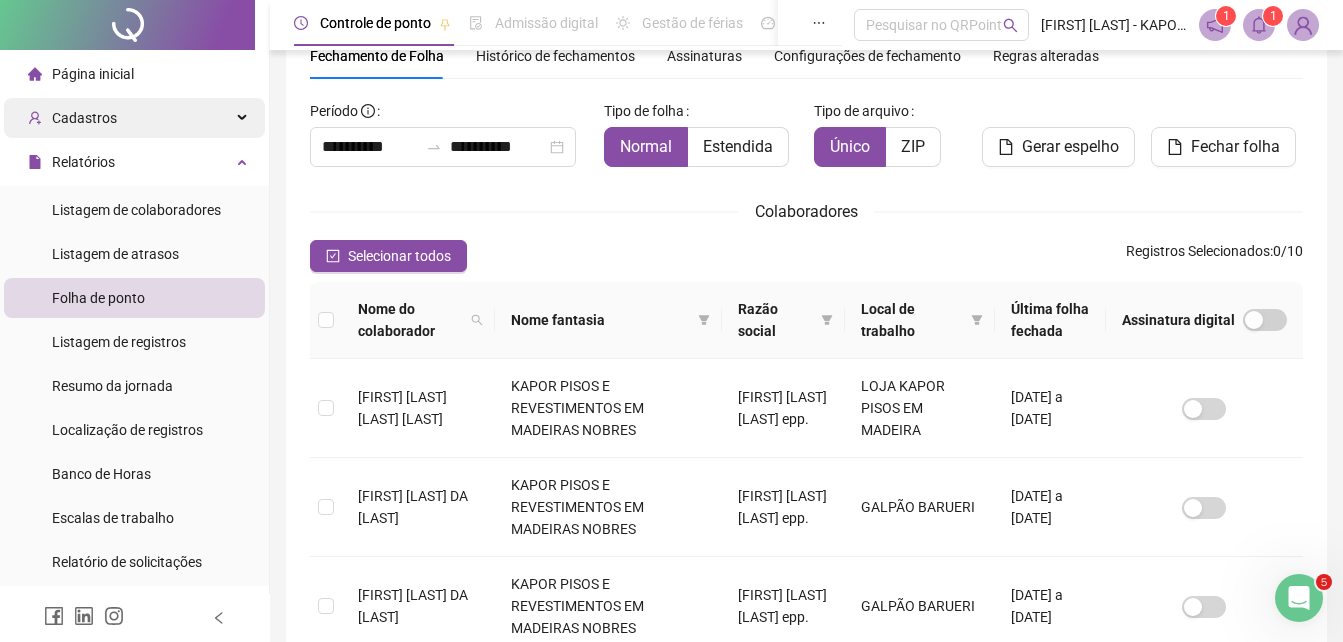 click on "Cadastros" at bounding box center [134, 118] 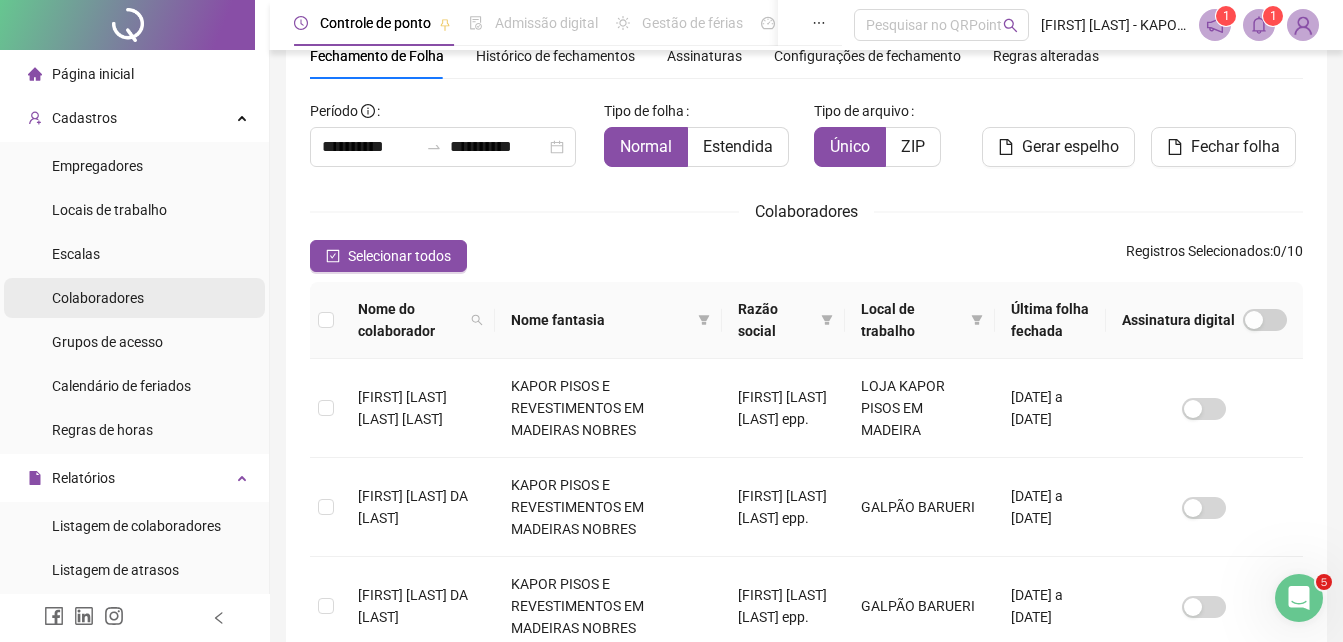 click on "Colaboradores" at bounding box center [98, 298] 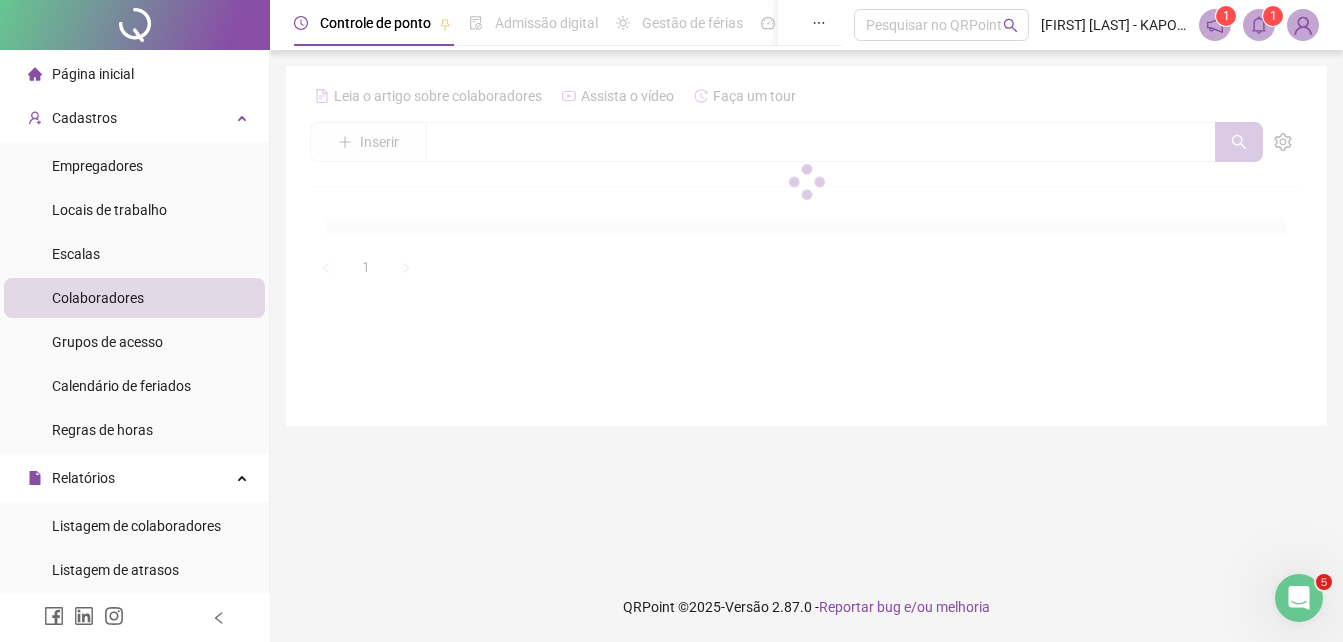 scroll, scrollTop: 0, scrollLeft: 0, axis: both 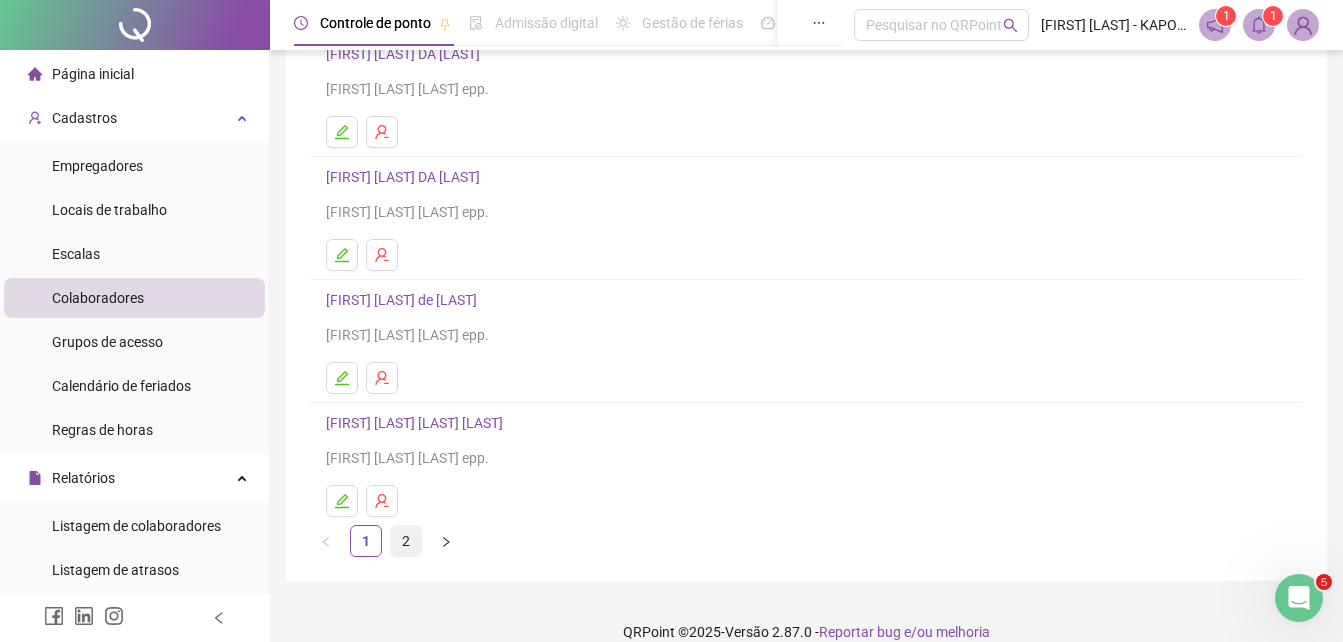 click on "2" at bounding box center [406, 541] 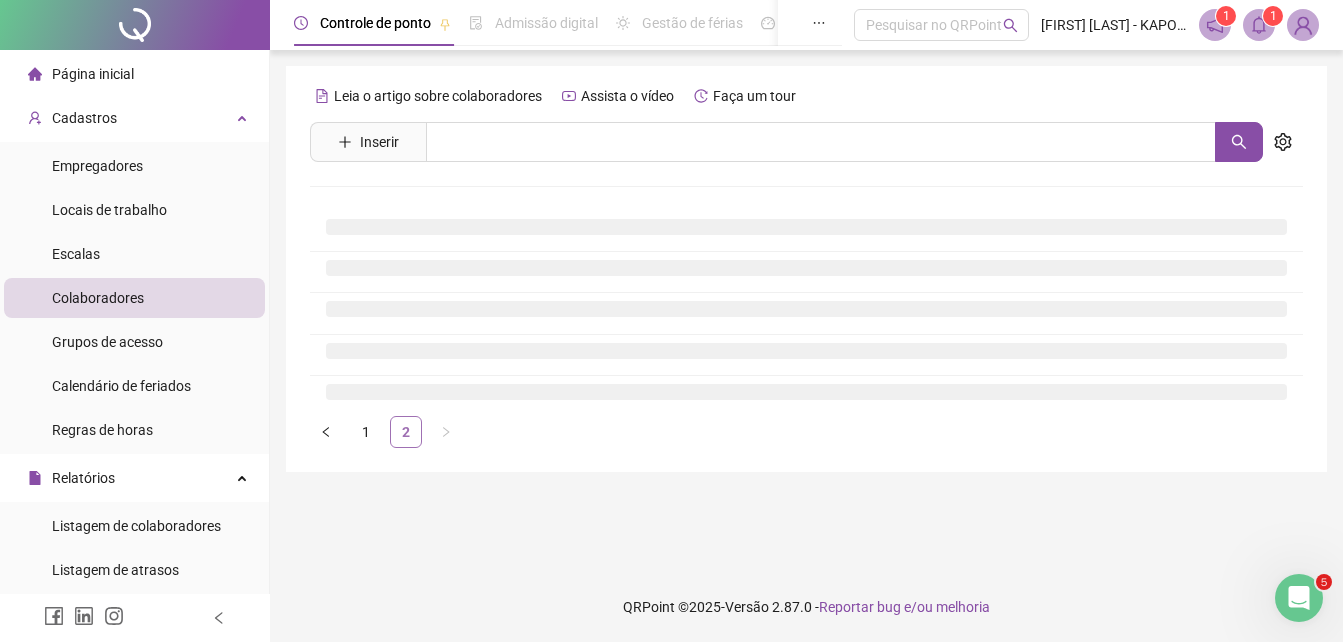 scroll, scrollTop: 0, scrollLeft: 0, axis: both 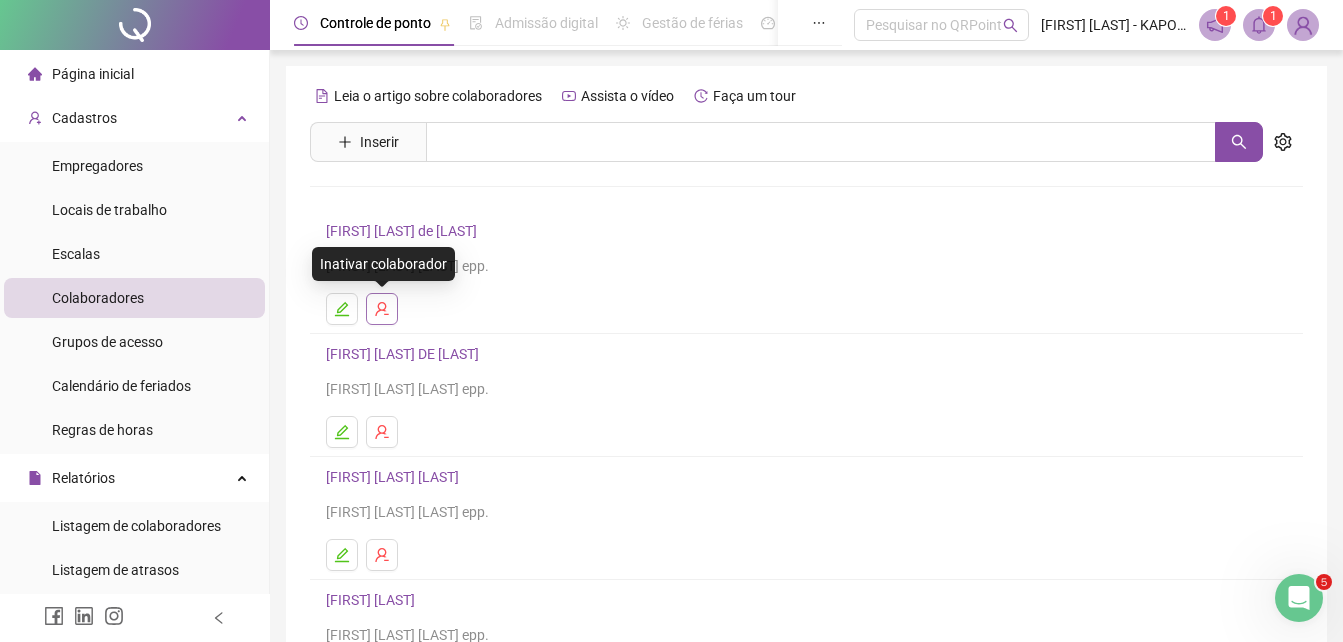 click 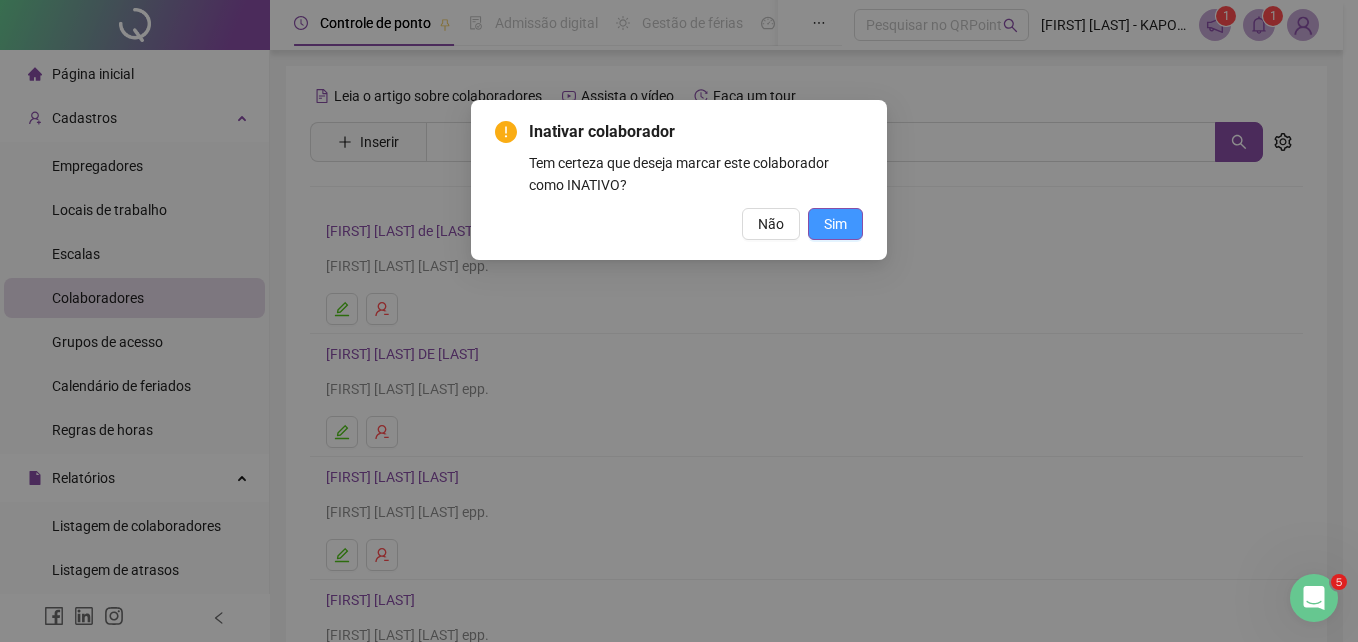 click on "Sim" at bounding box center [835, 224] 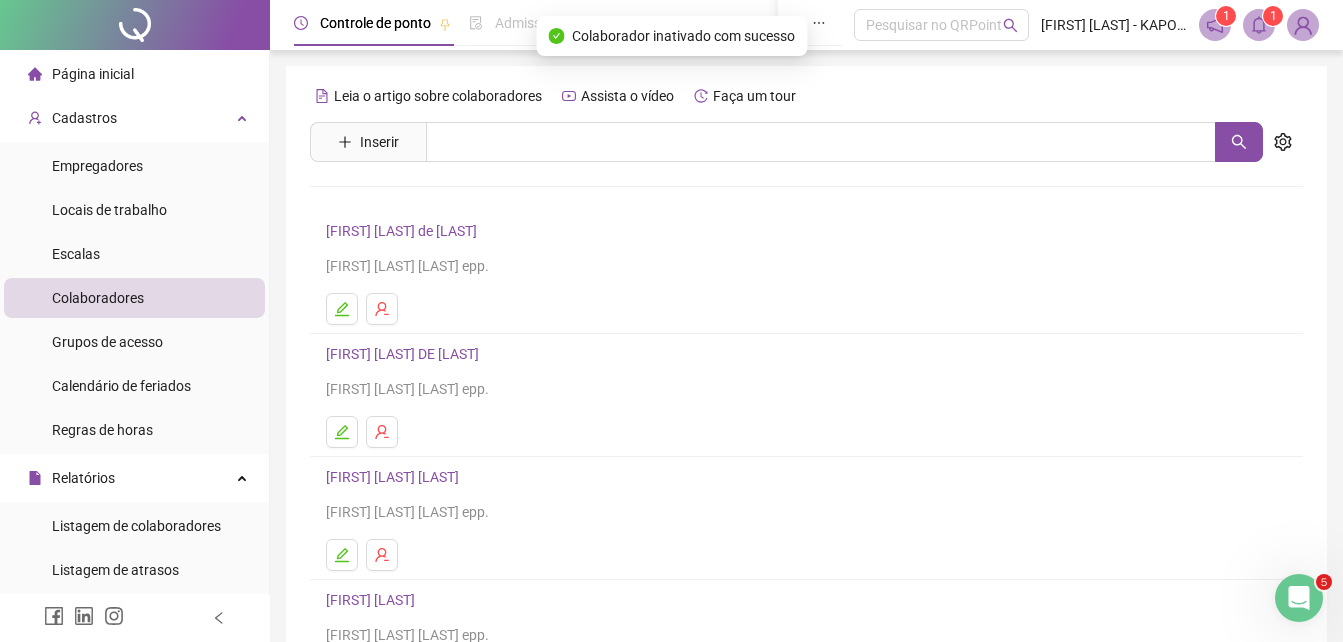 click on "[FIRST] [LAST] [LAST] epp." at bounding box center (806, 266) 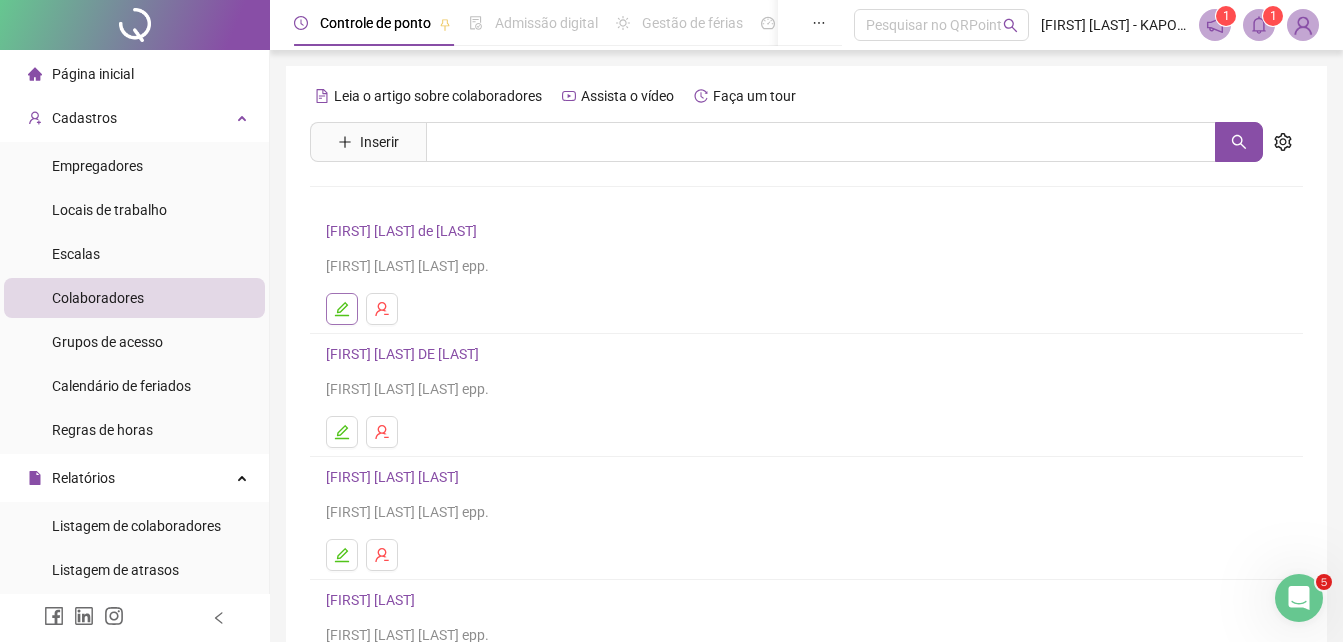 click 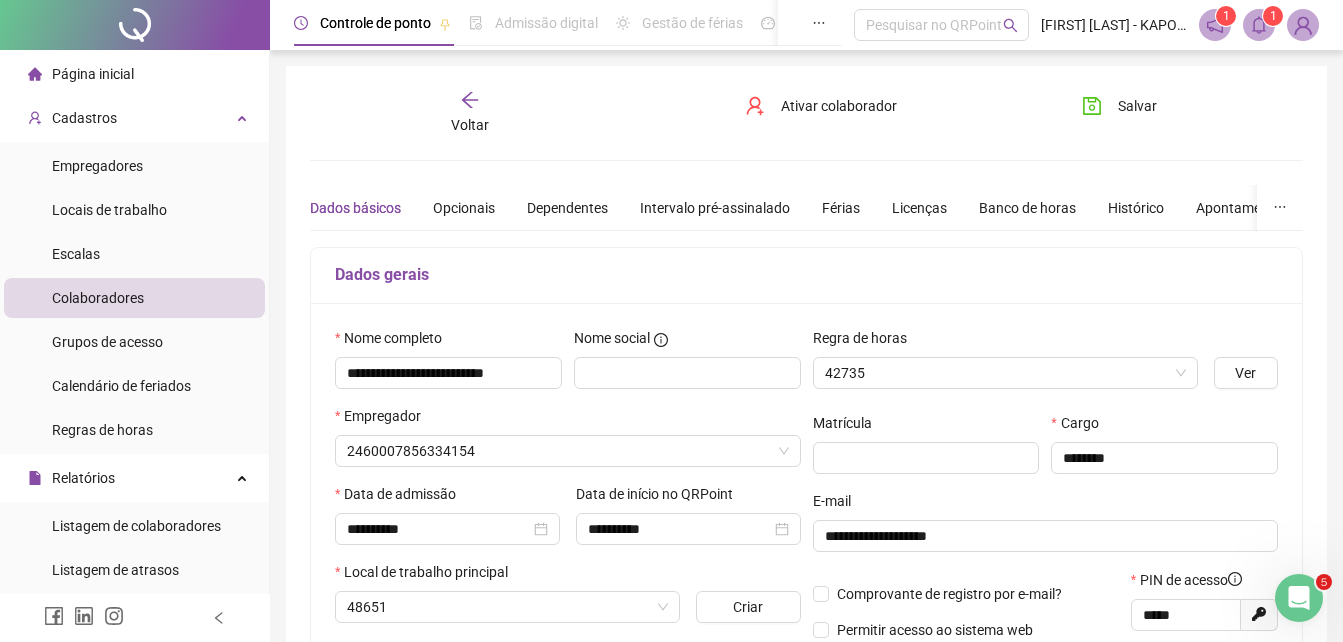 type on "**********" 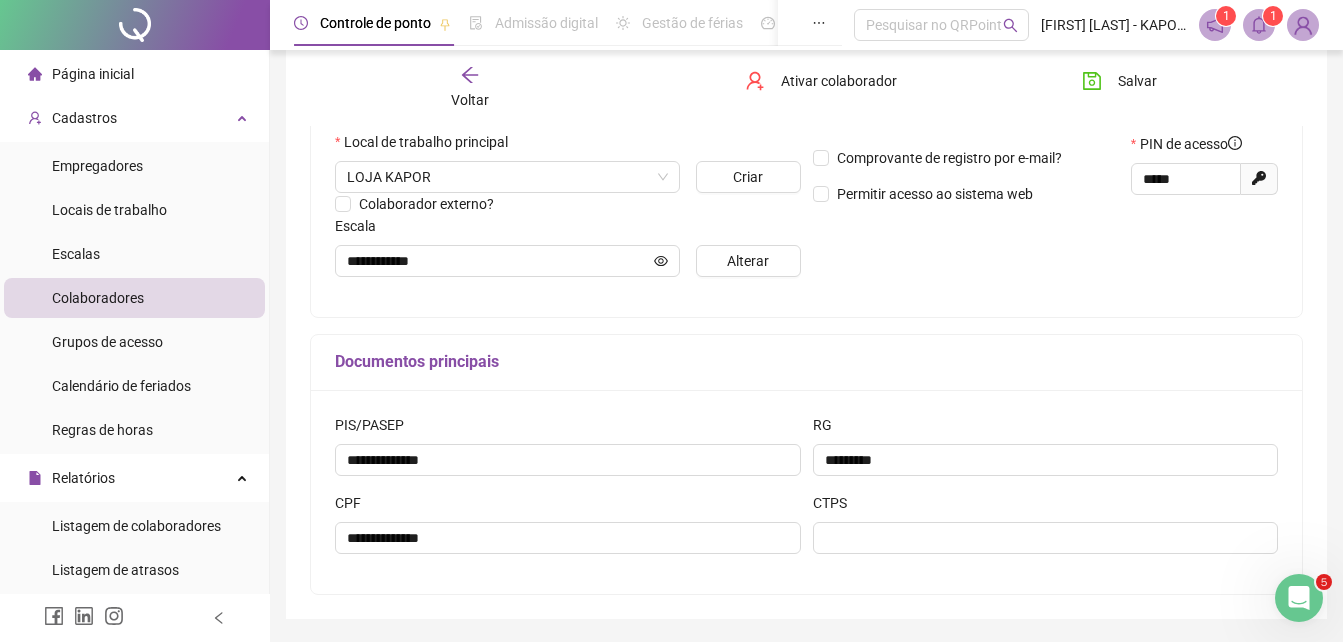 scroll, scrollTop: 499, scrollLeft: 0, axis: vertical 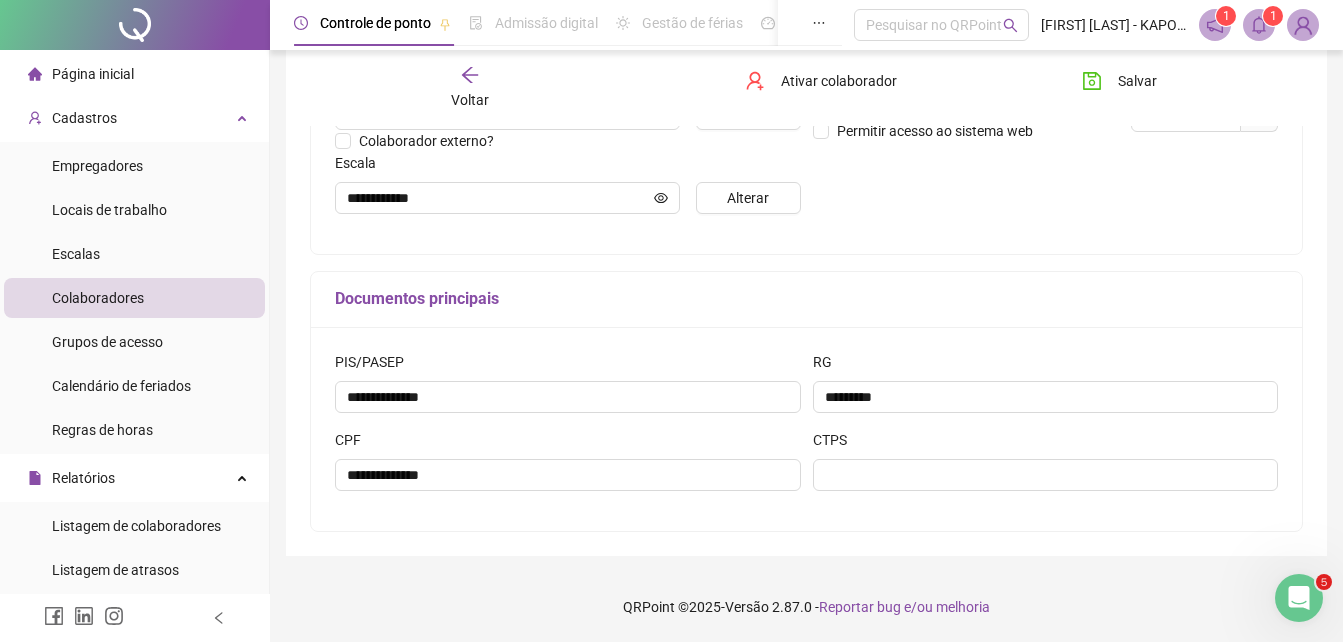 click on "Colaboradores" at bounding box center [98, 298] 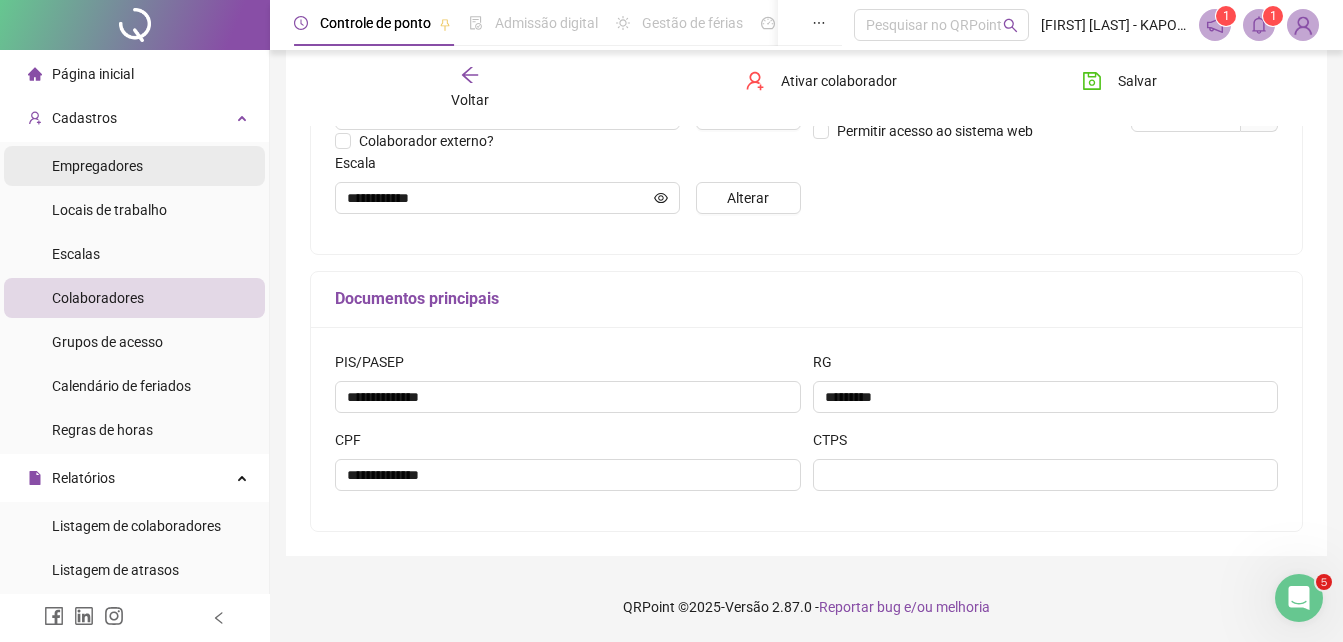 click on "Empregadores" at bounding box center [97, 166] 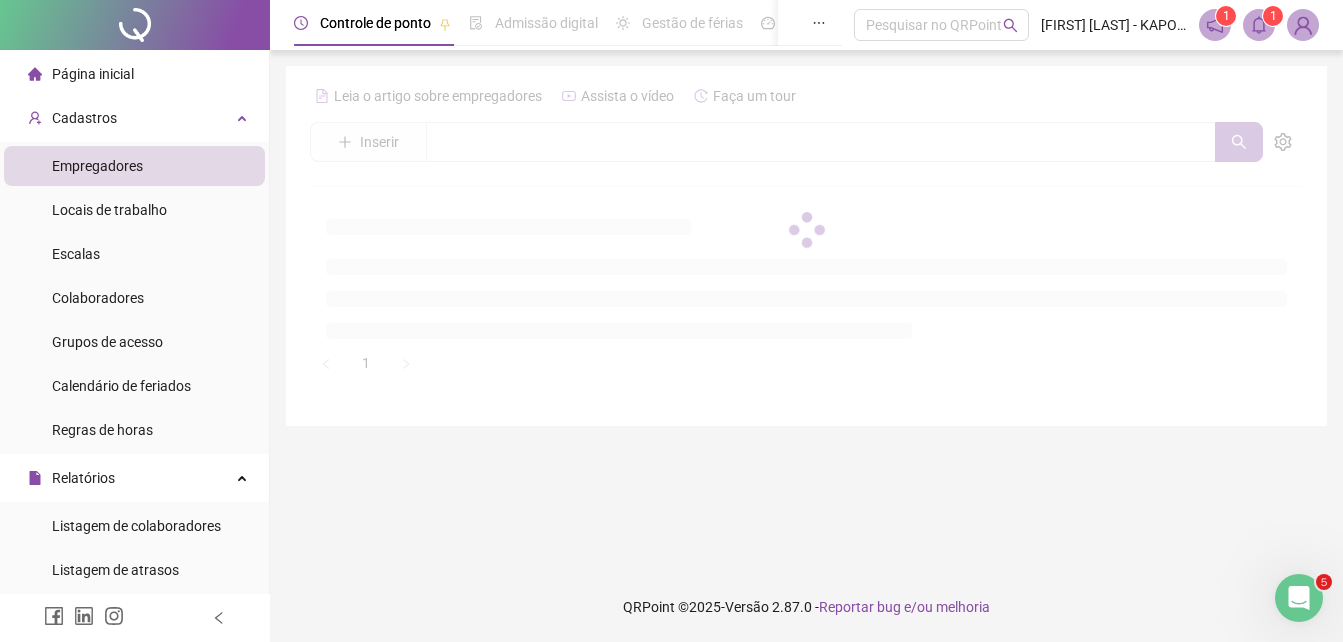 scroll, scrollTop: 0, scrollLeft: 0, axis: both 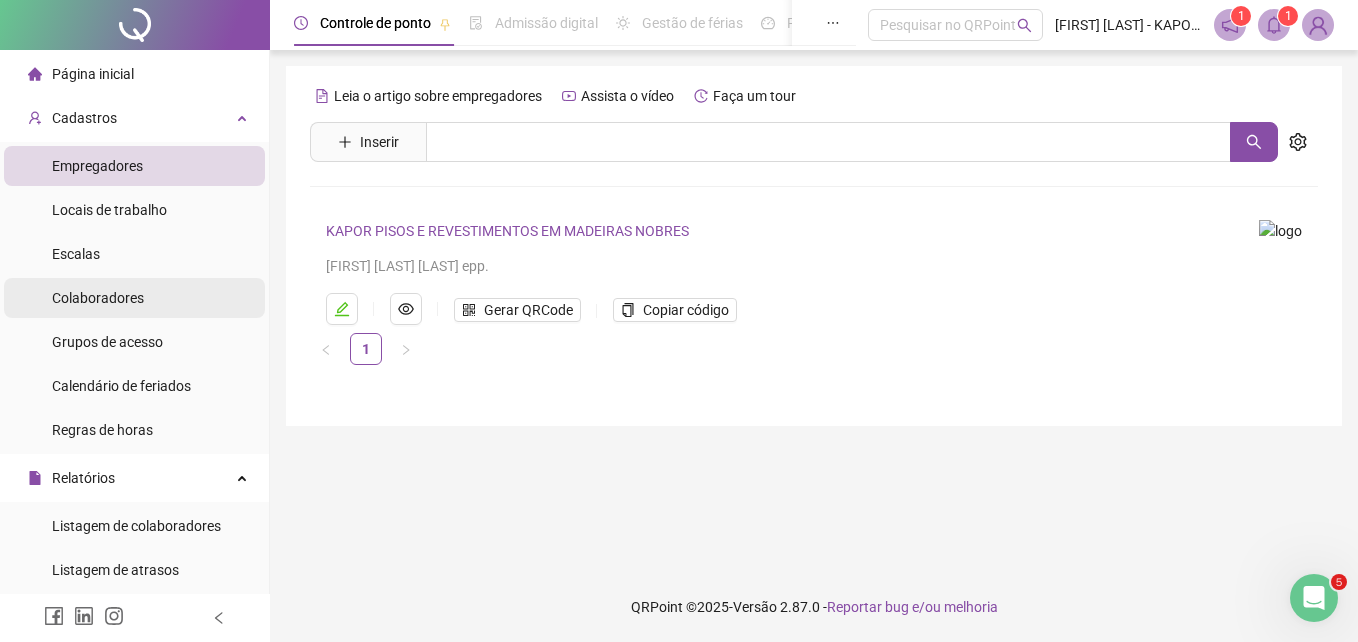 click on "Colaboradores" at bounding box center (134, 298) 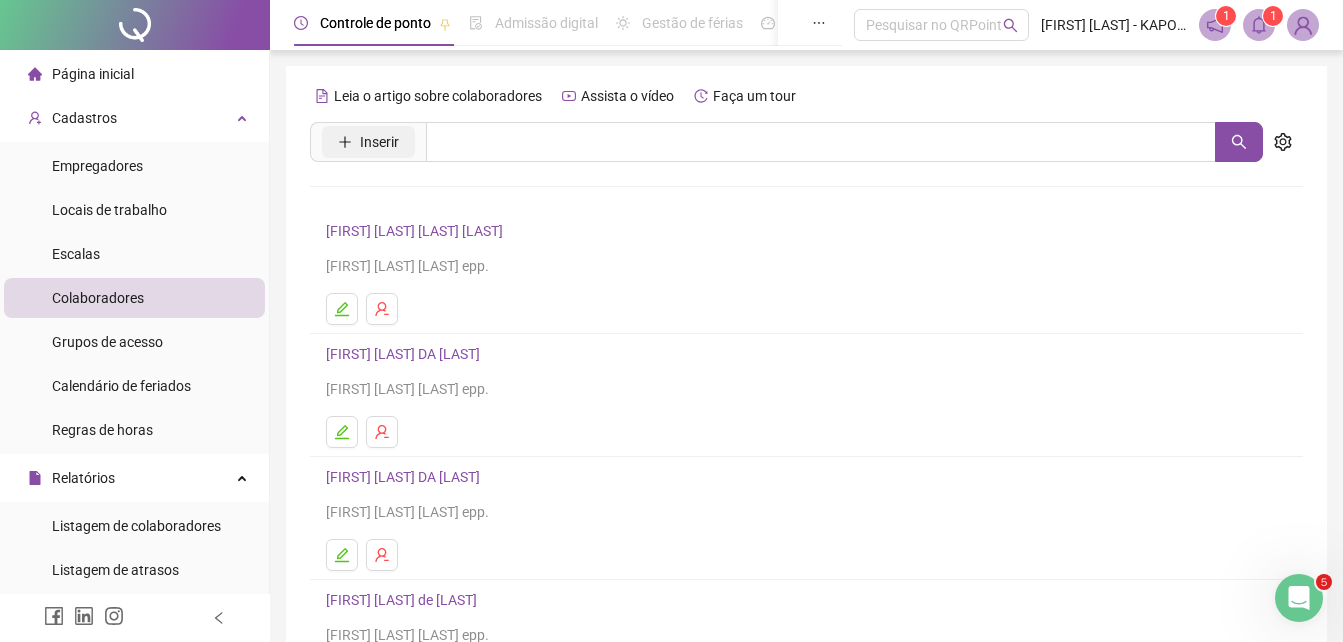 click on "Inserir" at bounding box center (379, 142) 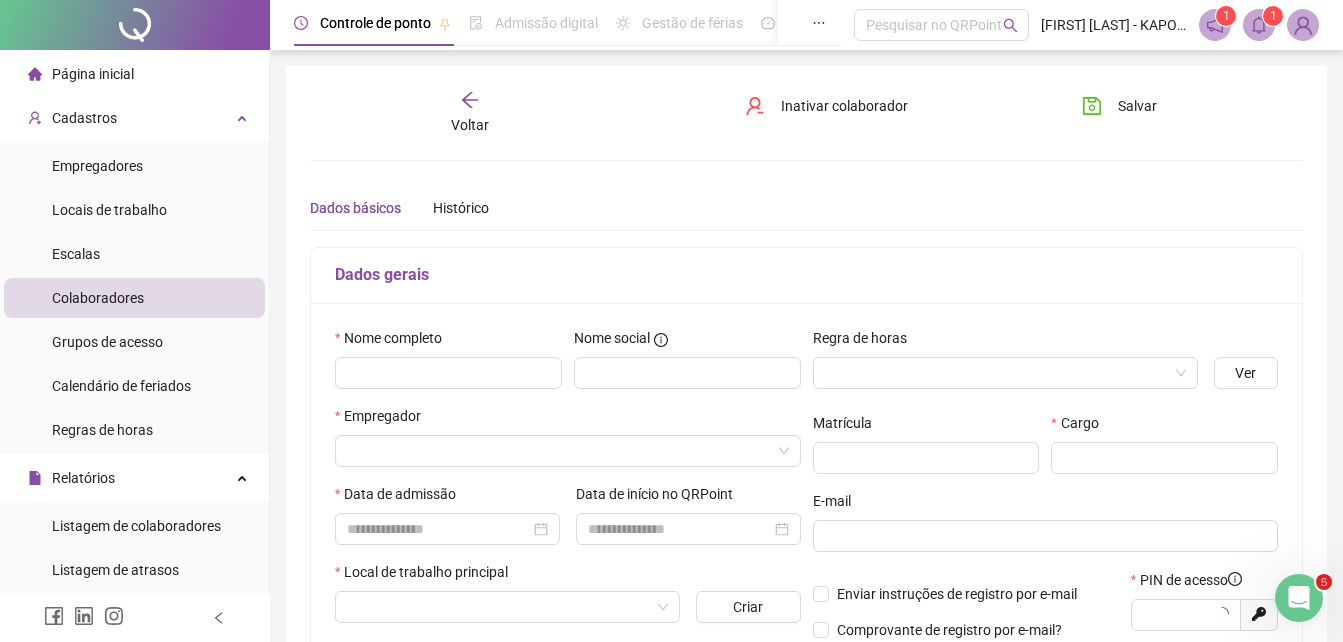 click on "Voltar Inativar colaborador Salvar Dados básicos Histórico Este colaborador é apenas para ser utilizado como teste e será excluído após a contratação.   Venha aprender a como registrar um ponto! Dados gerais Nome completo Nome social Utilizar nos relatórios Empregador Data de admissão Data de início no QRPoint Local de trabalho principal Criar Colaborador externo? Escala Alterar Regra de horas   Ver Matrícula Cargo E-mail Enviar instruções de registro por e-mail Comprovante de registro por e-mail? Permitir acesso ao sistema web PIN de acesso  Gerar novo pin Documentos principais PIS/PASEP RG CPF CTPS" at bounding box center (806, 554) 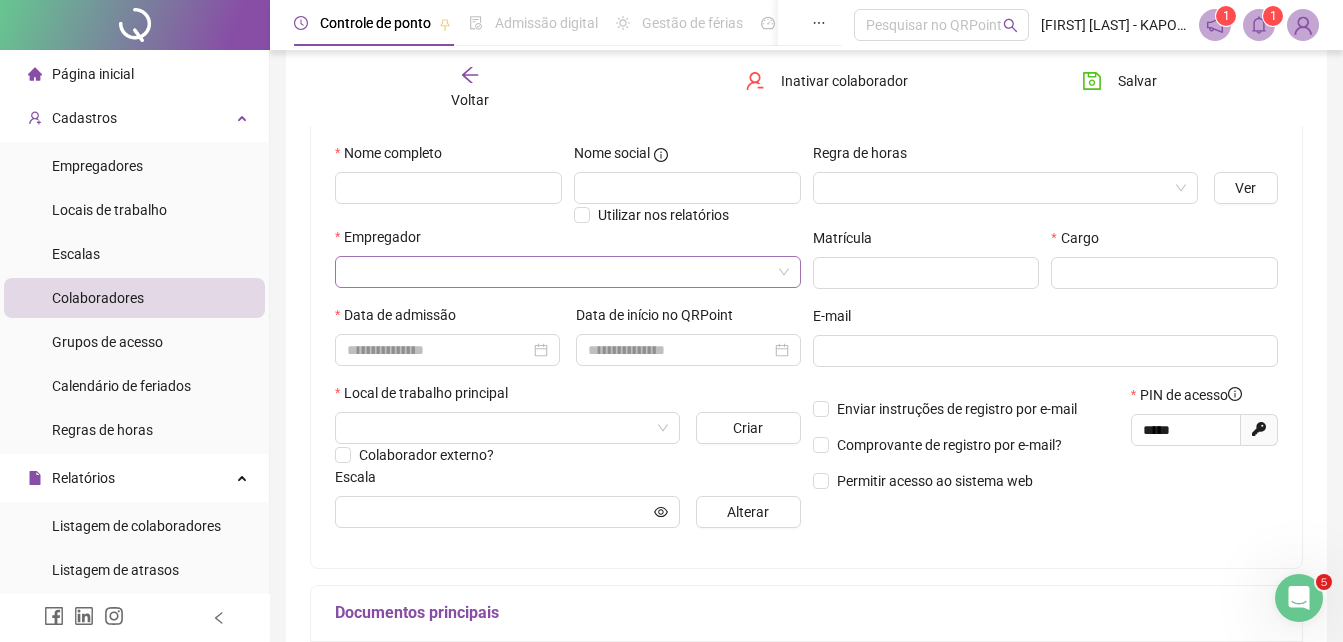 scroll, scrollTop: 200, scrollLeft: 0, axis: vertical 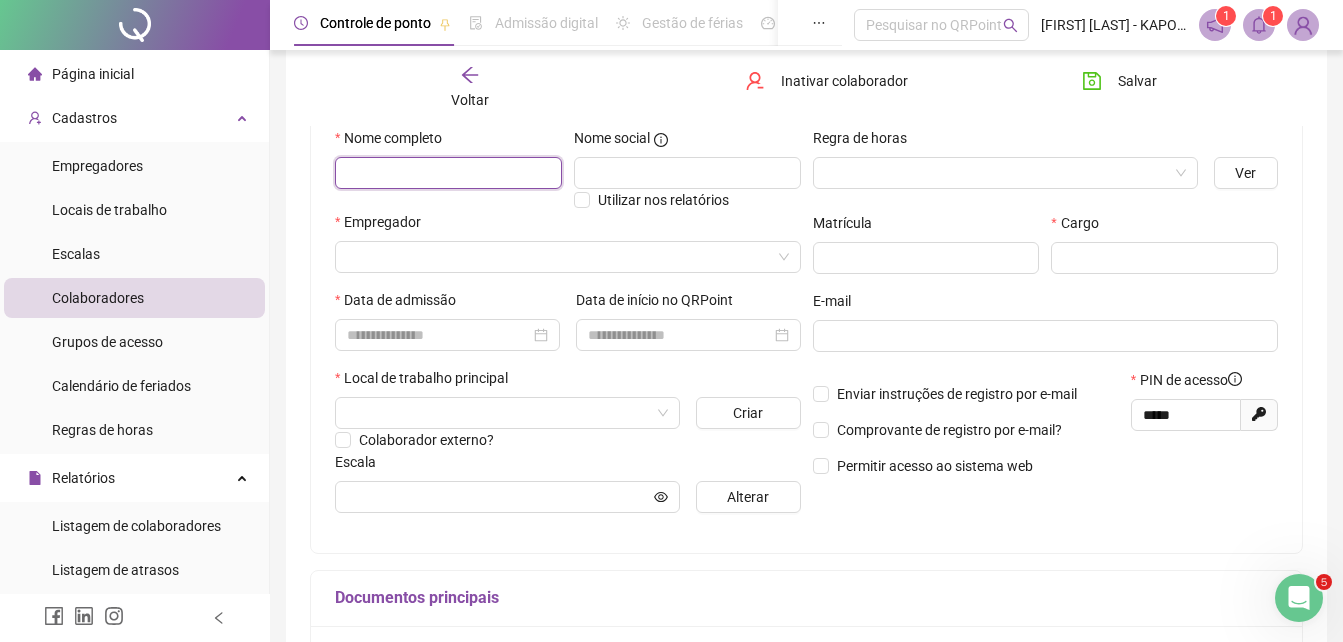 click at bounding box center (448, 173) 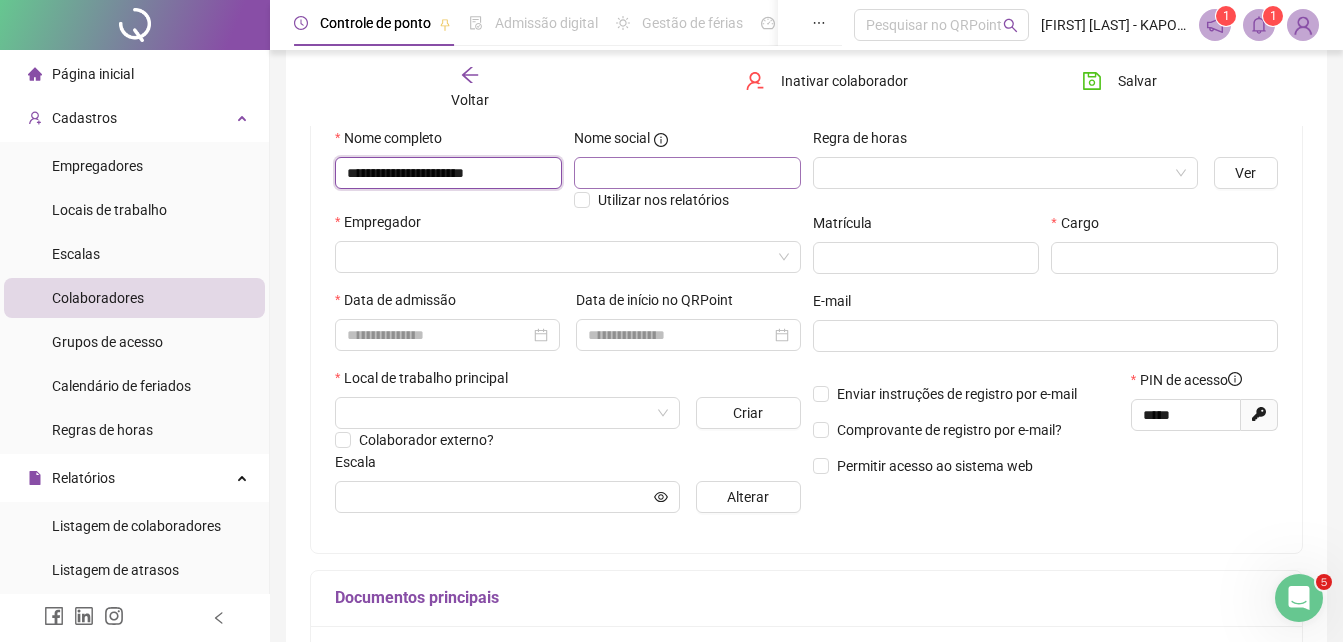 type on "**********" 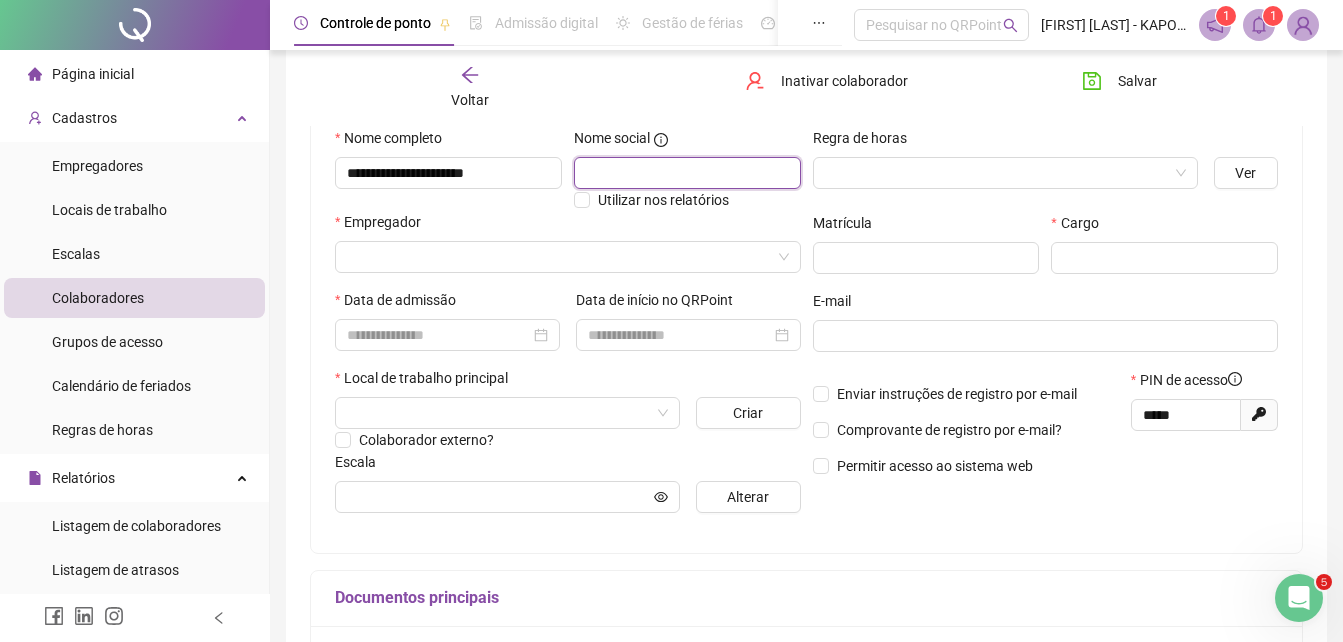 click at bounding box center (687, 173) 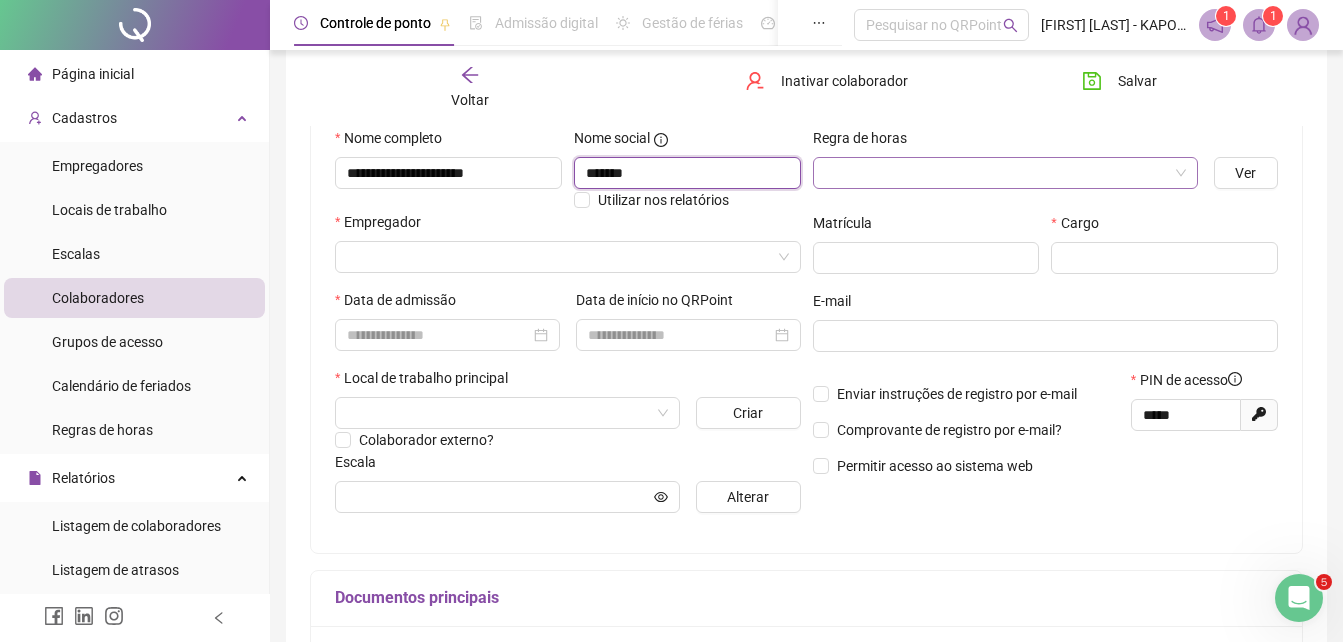 type on "******" 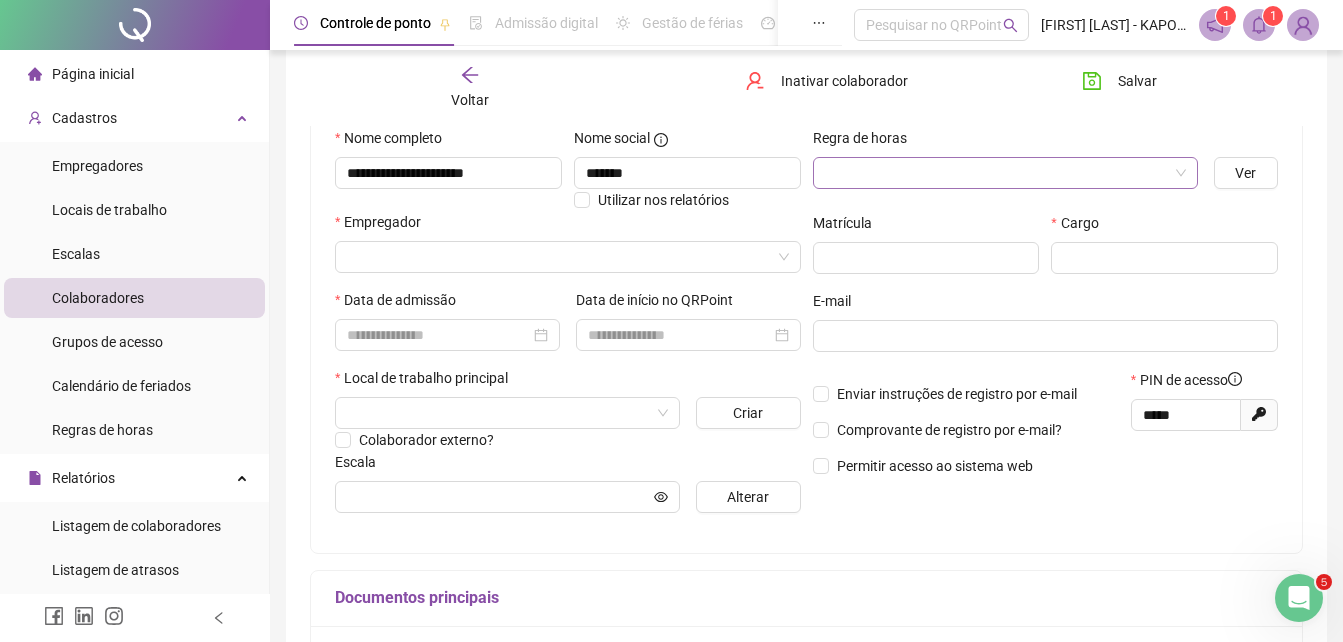 click at bounding box center [999, 173] 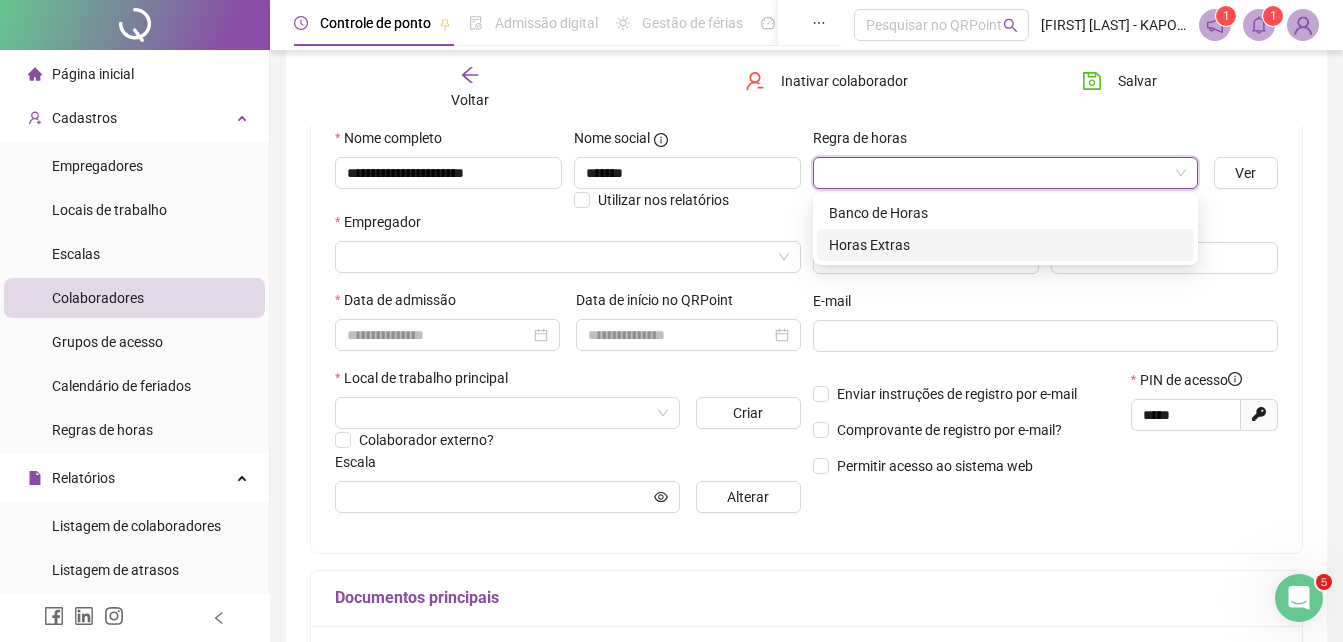 click on "Horas Extras" at bounding box center [1005, 245] 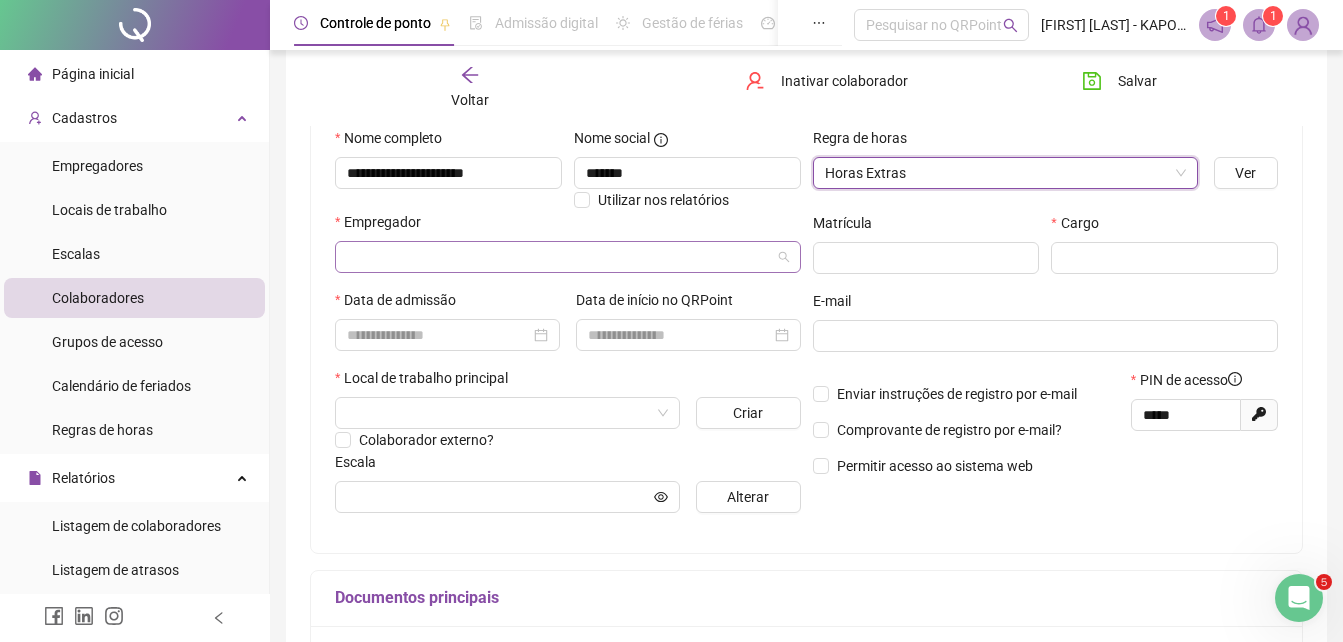 click at bounding box center [562, 257] 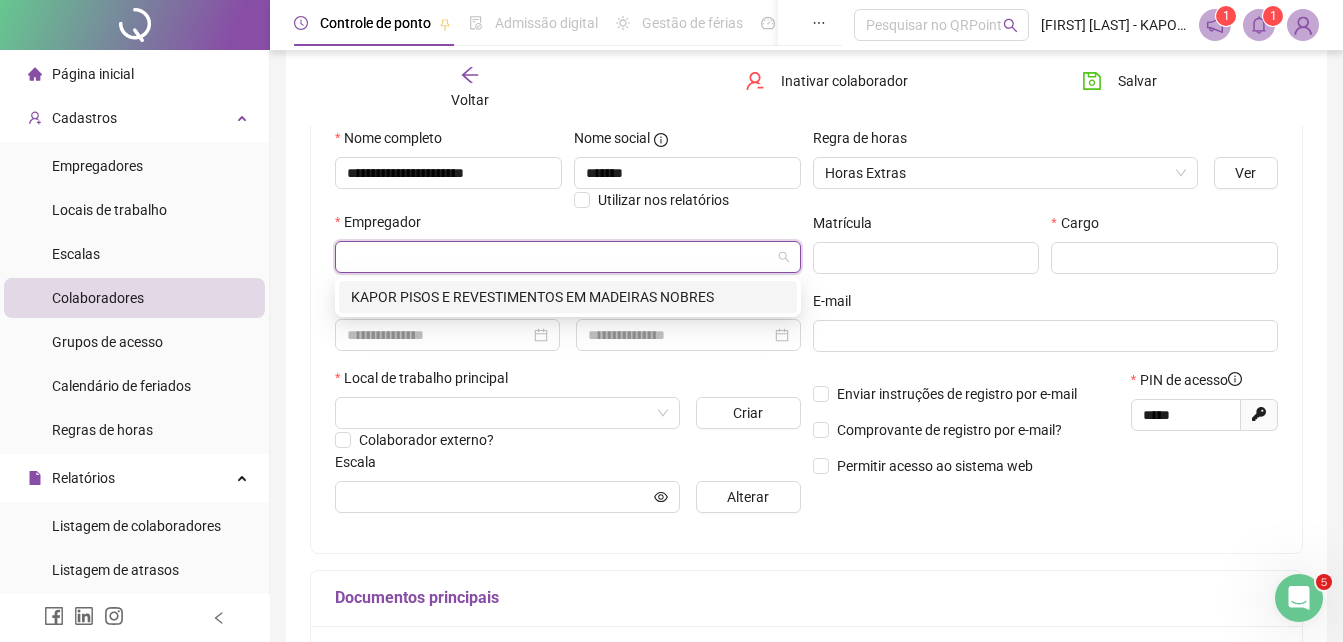 click on "KAPOR PISOS E REVESTIMENTOS EM MADEIRAS NOBRES" at bounding box center [568, 297] 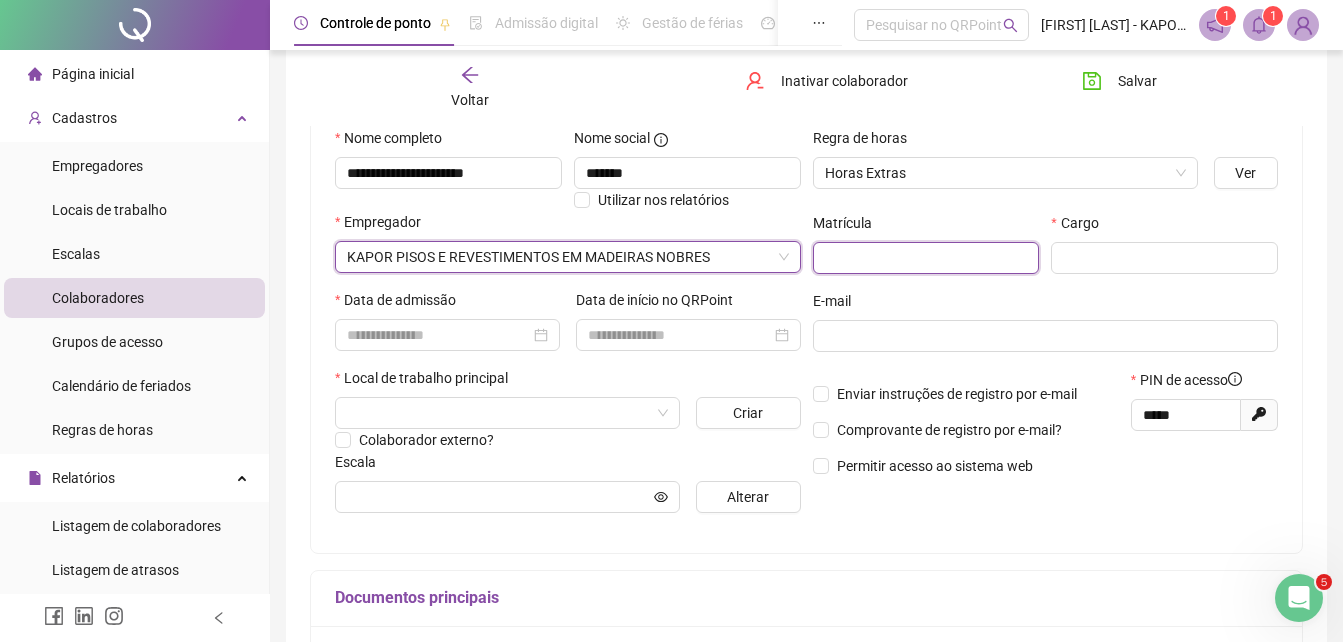 click at bounding box center (926, 258) 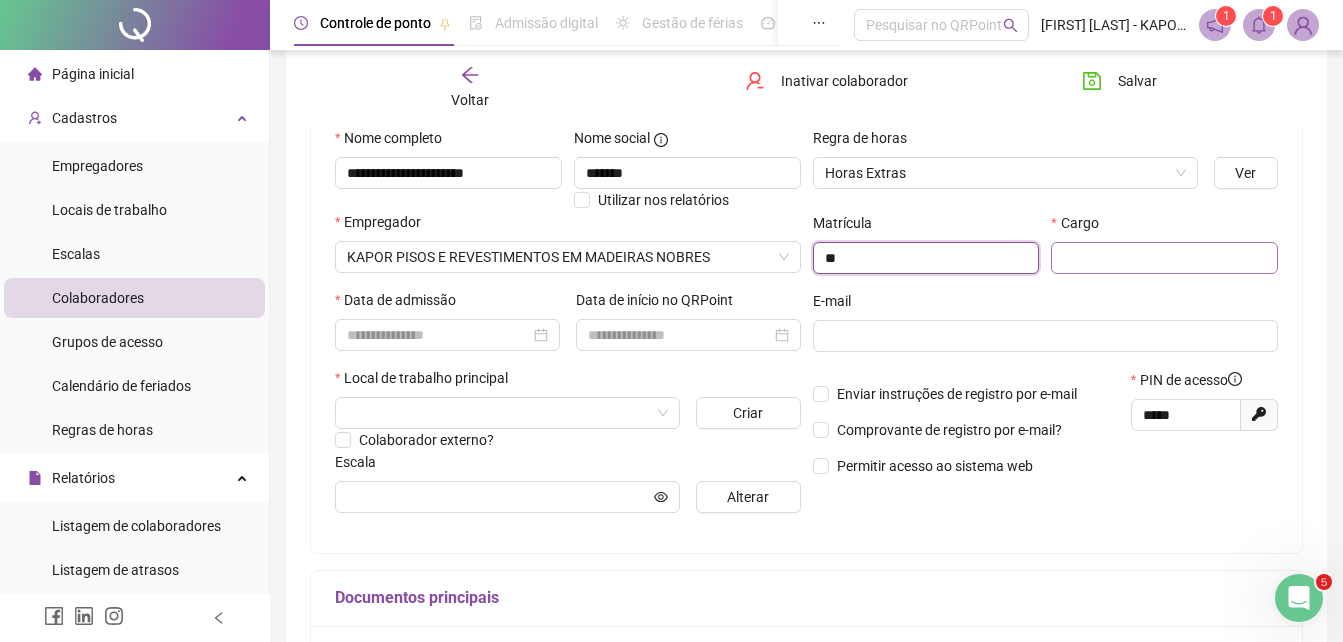 type on "**" 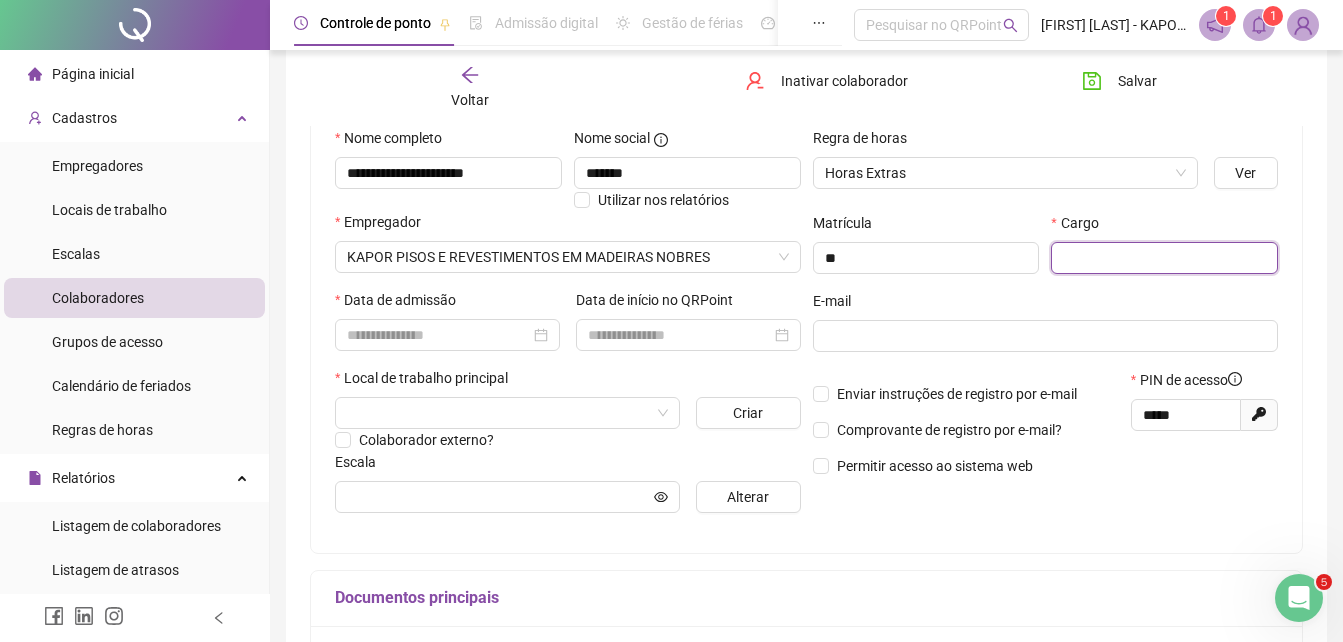click at bounding box center [1164, 258] 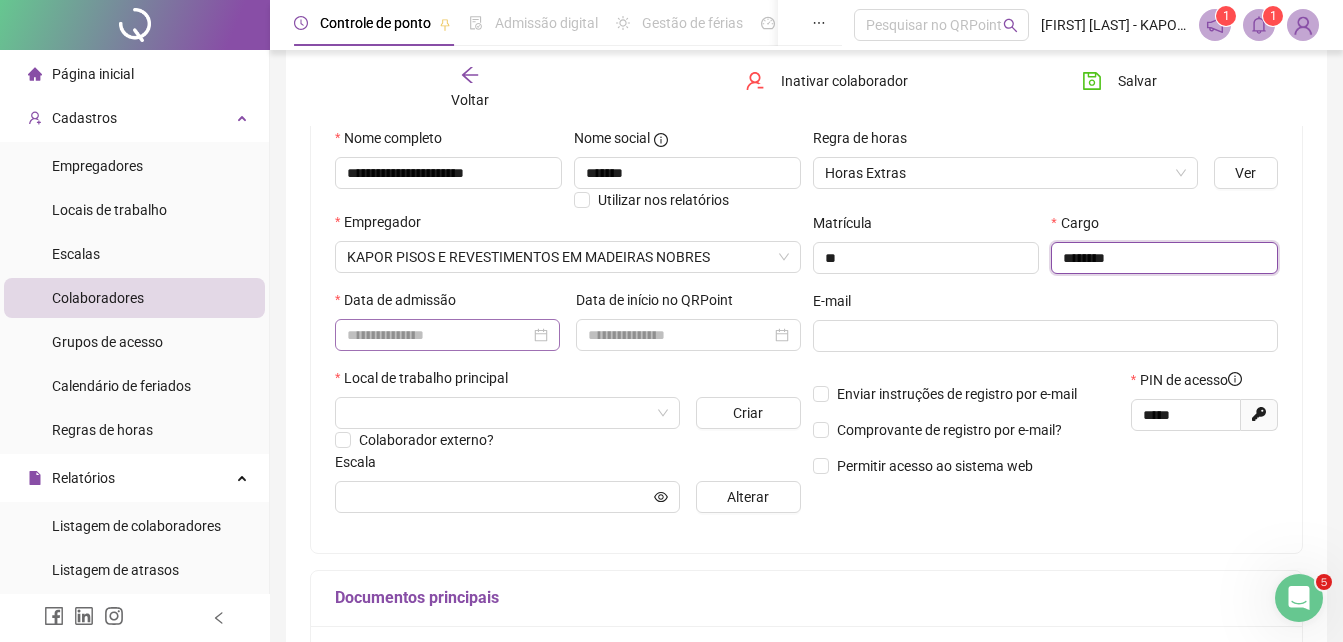 click at bounding box center (447, 335) 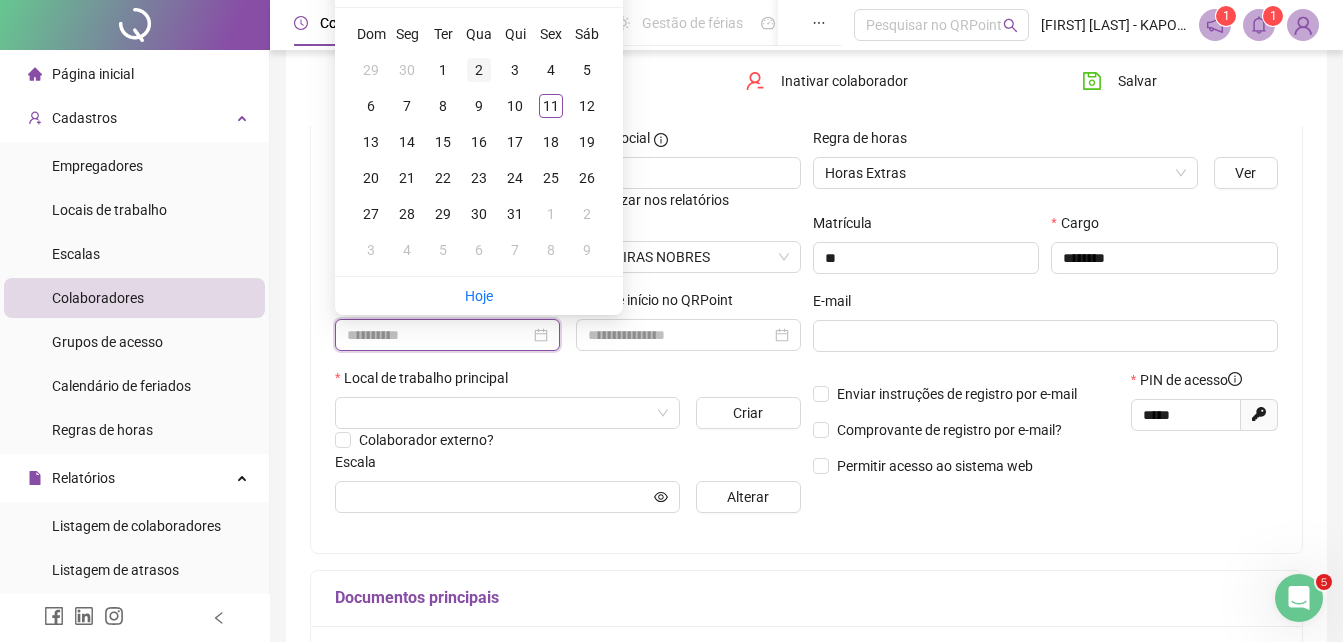 type on "**********" 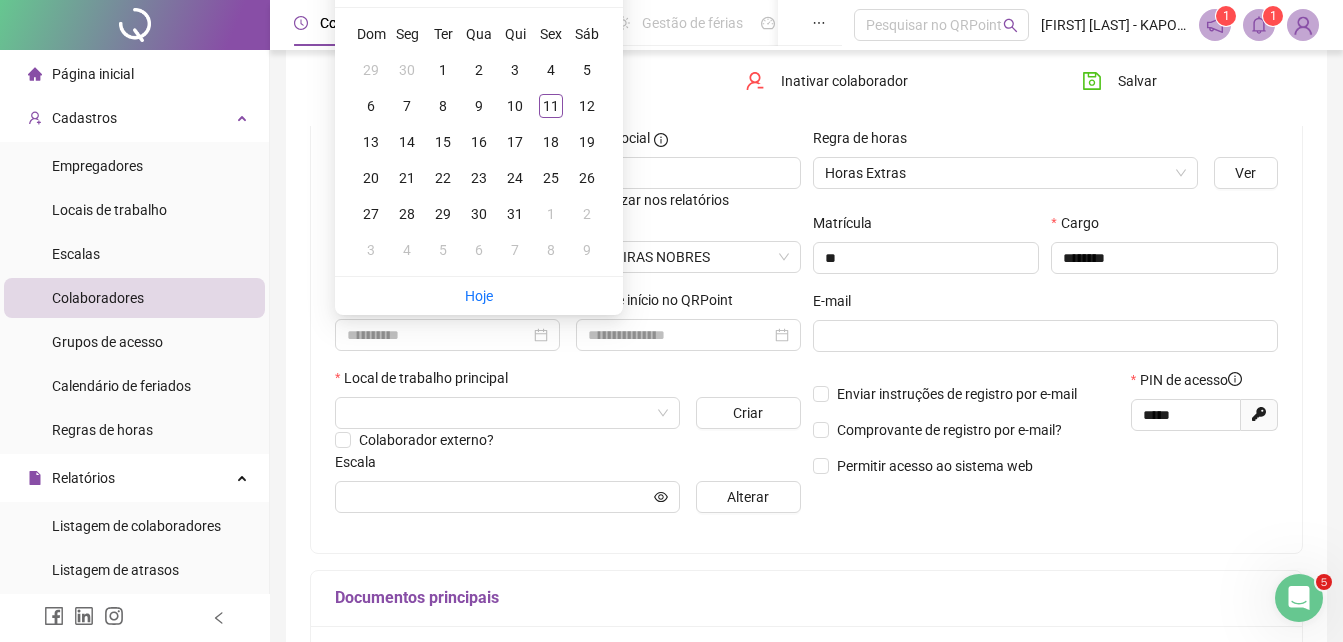 click on "2" at bounding box center [479, 70] 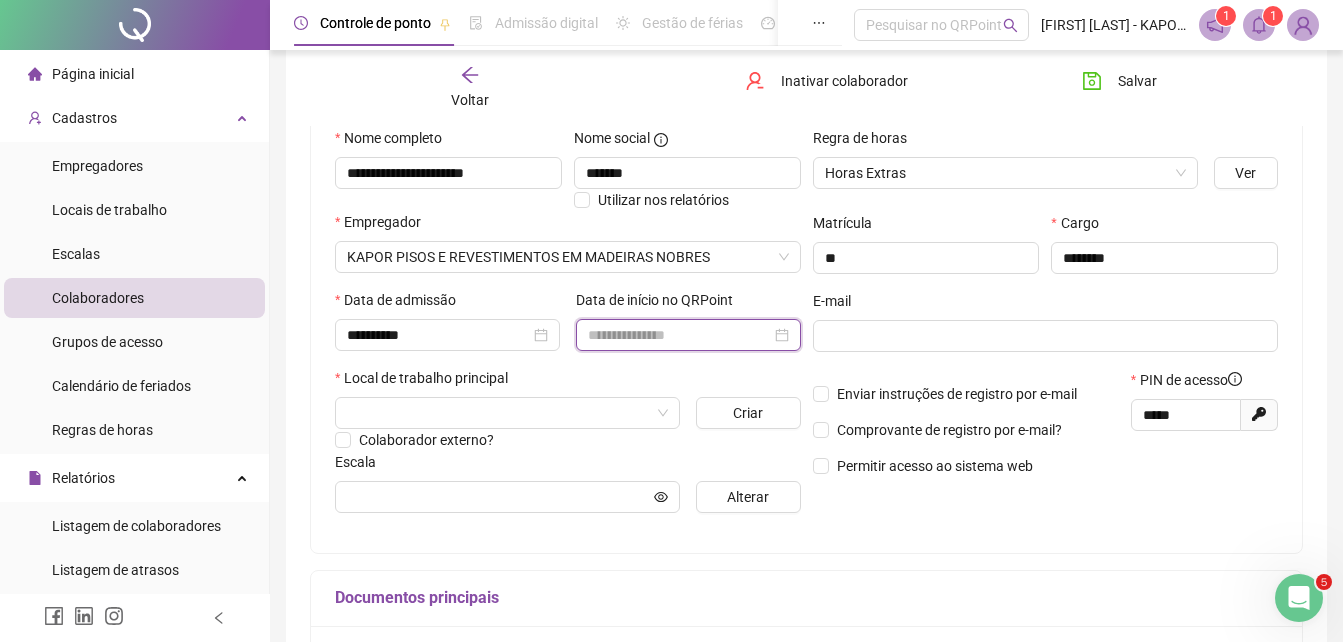 click at bounding box center [679, 335] 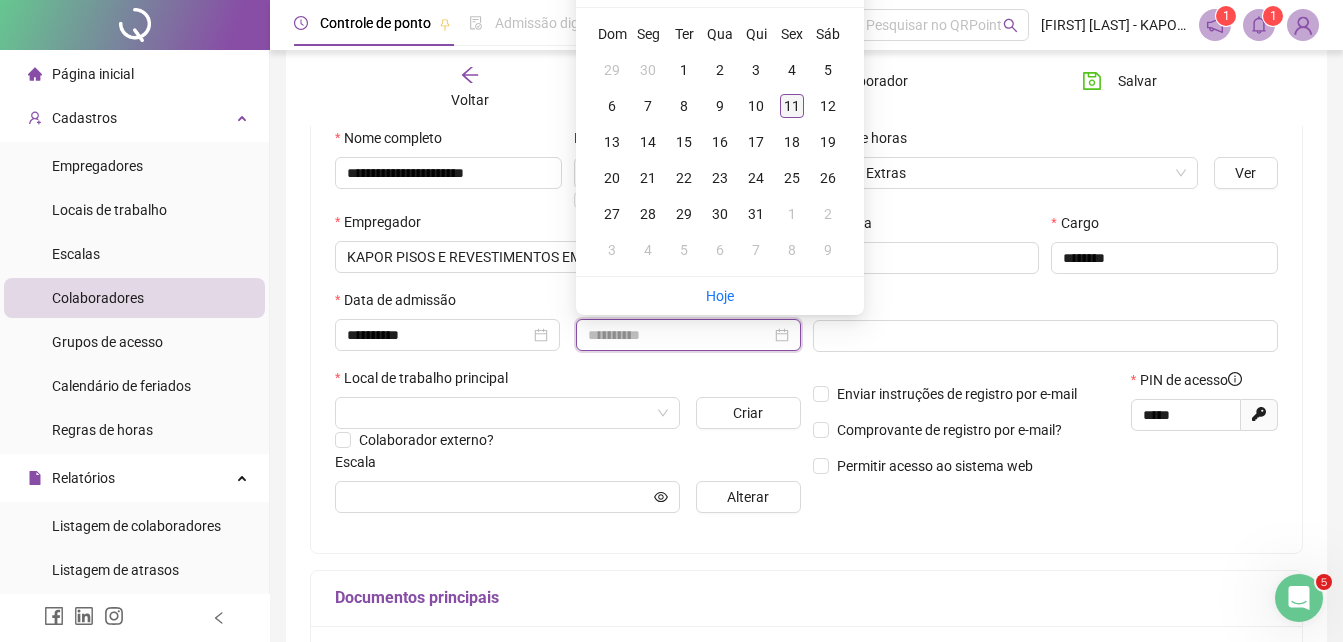 type on "**********" 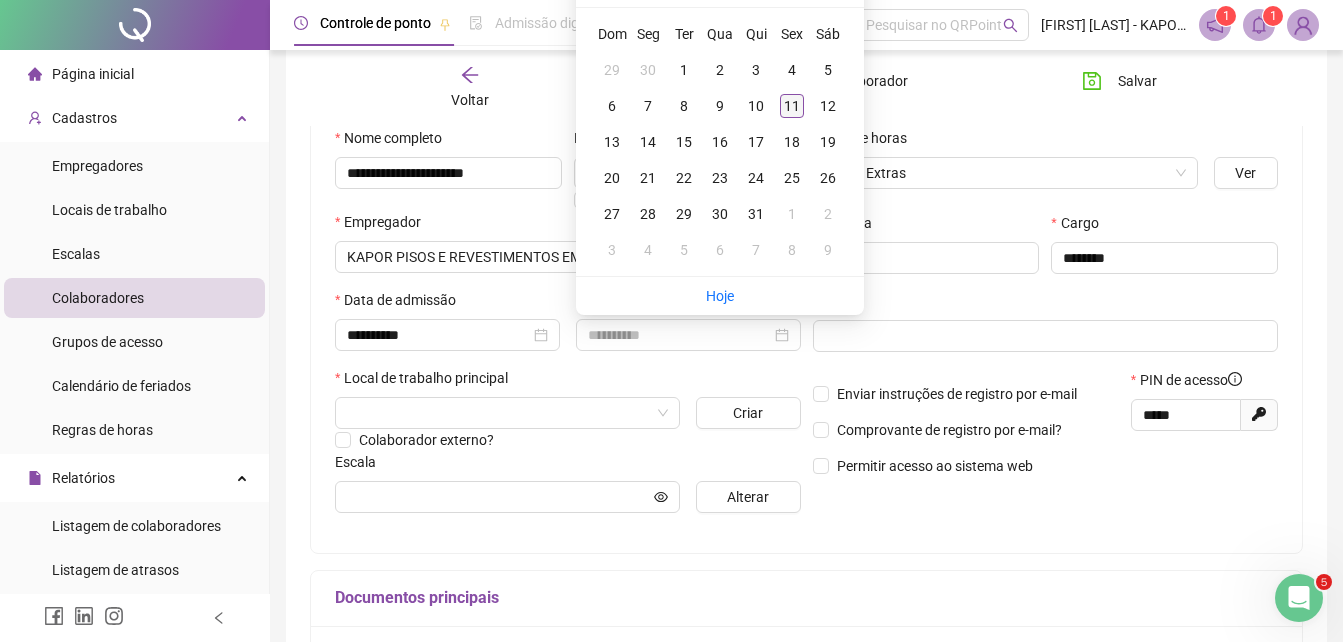 click on "11" at bounding box center [792, 106] 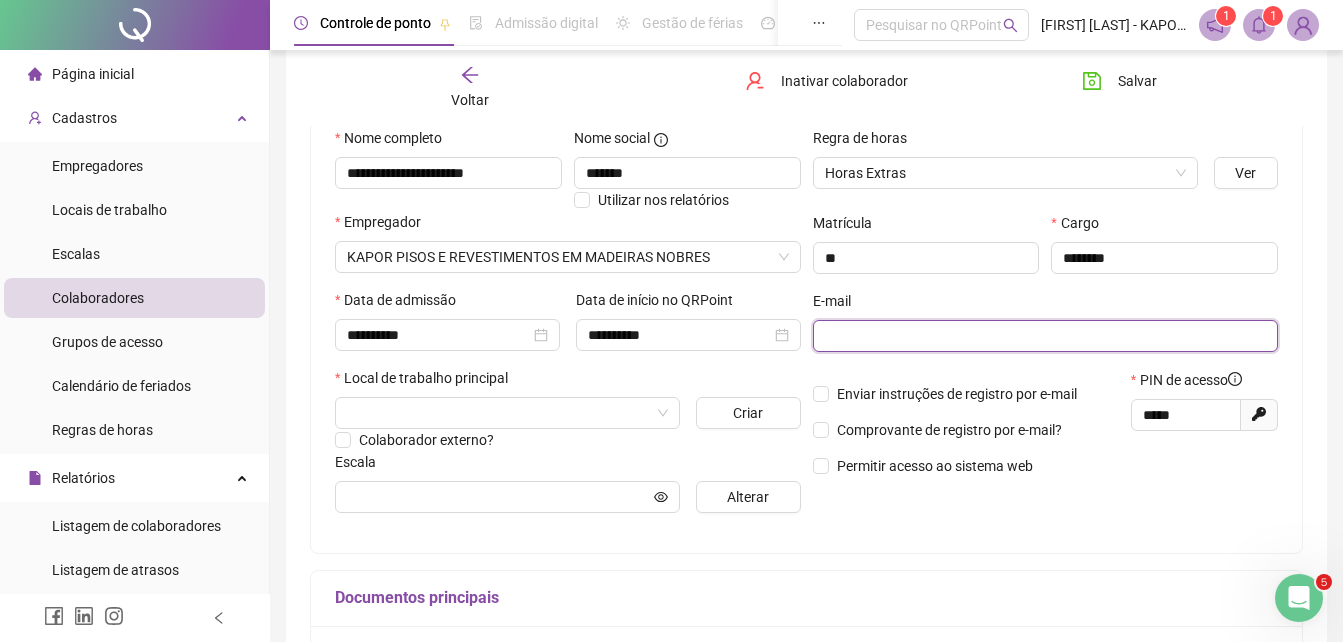 click at bounding box center (1044, 336) 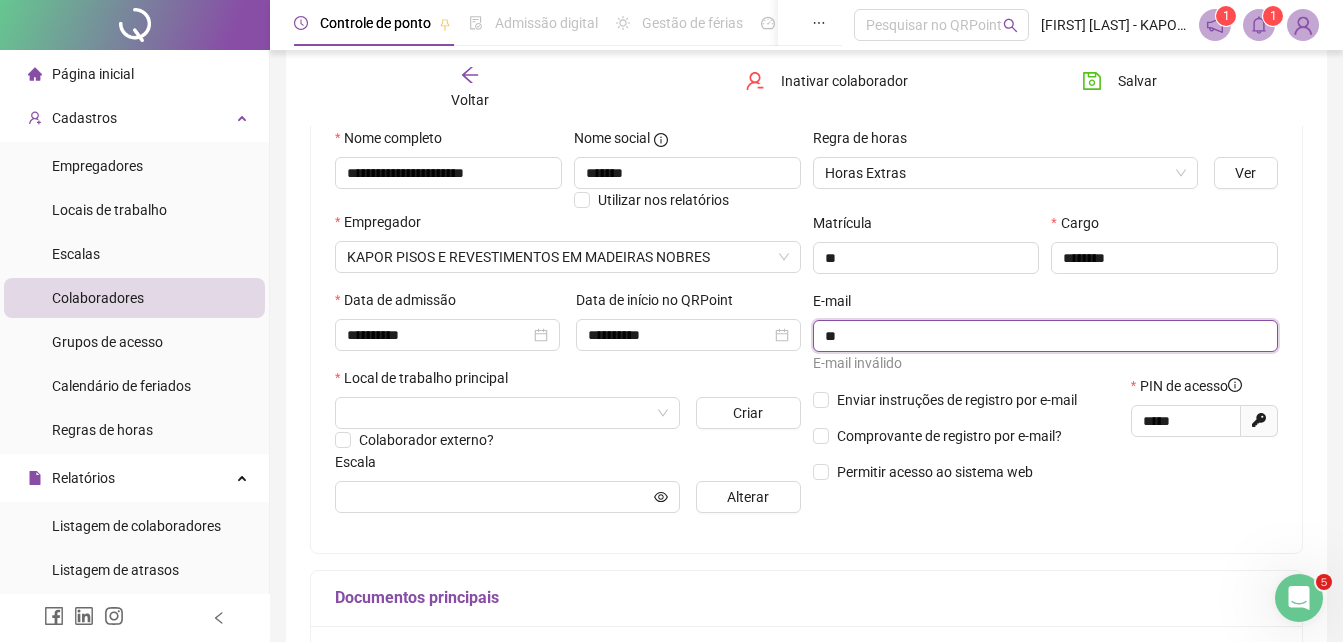 type on "*" 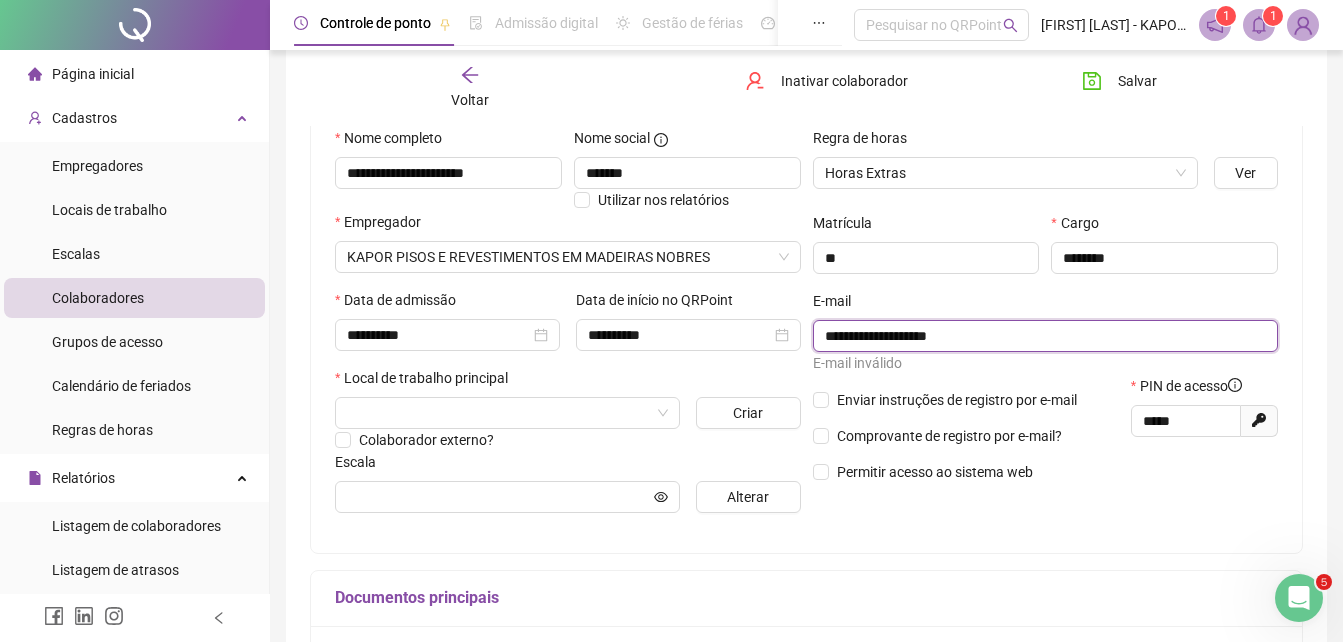 click on "**********" at bounding box center [1044, 336] 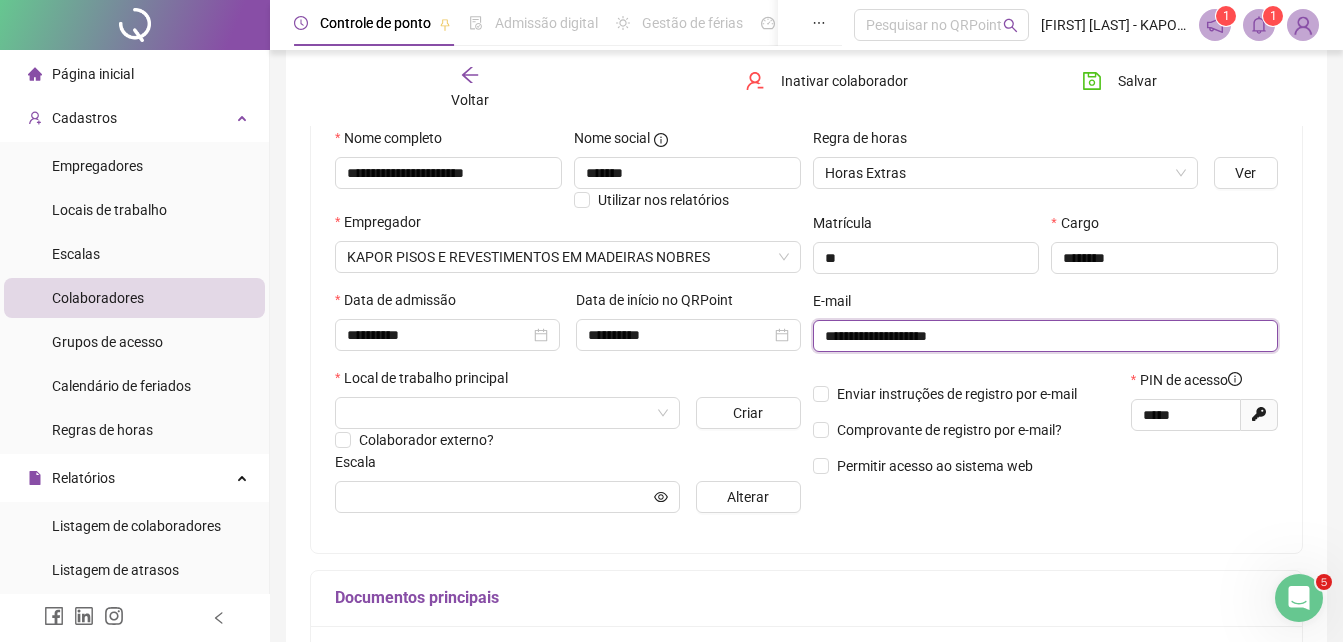 type on "**********" 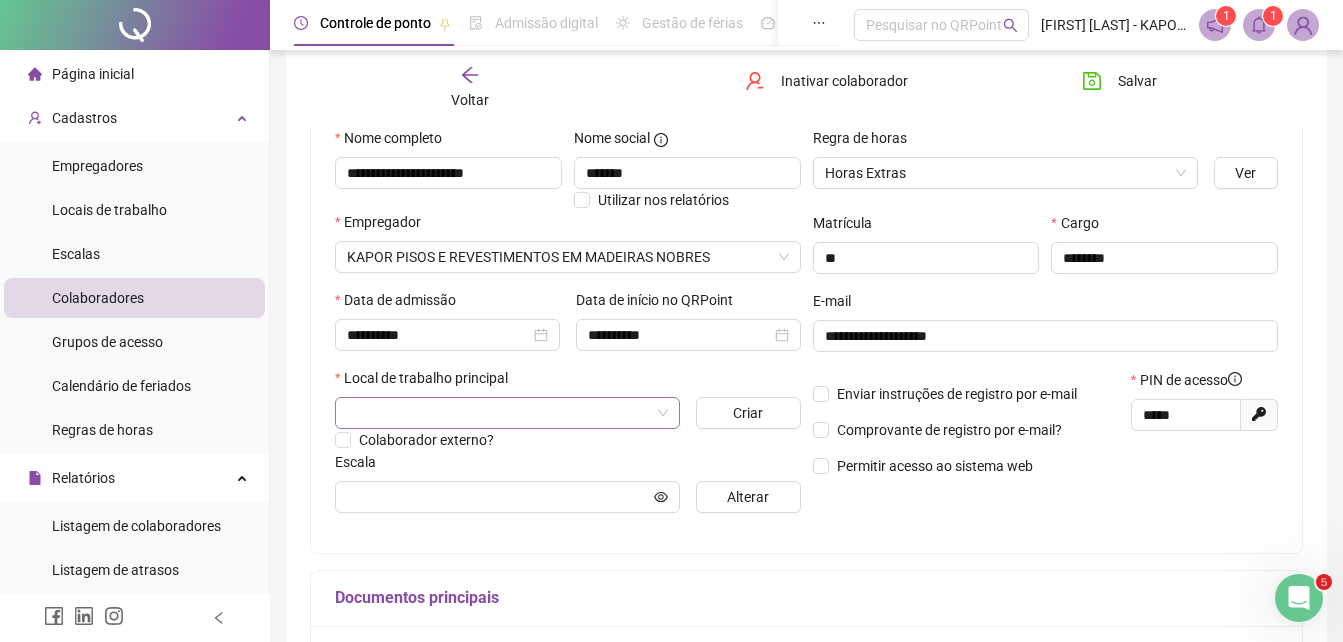 click at bounding box center [501, 413] 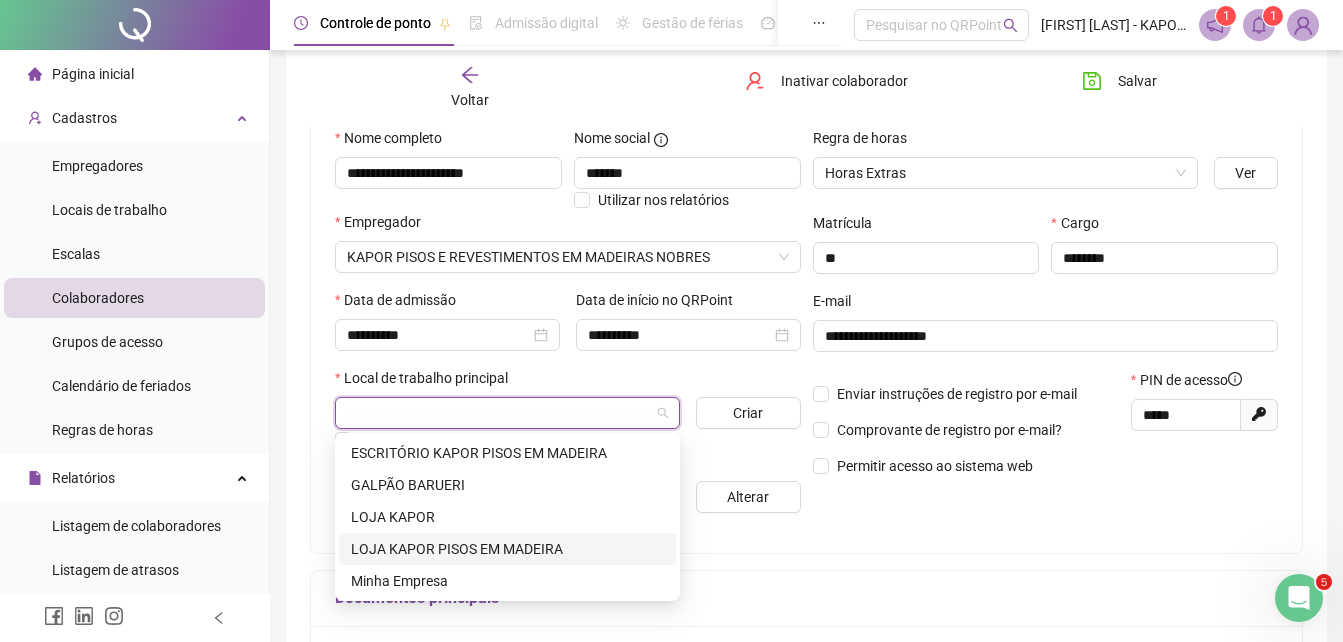 click on "LOJA KAPOR PISOS EM MADEIRA" at bounding box center (507, 549) 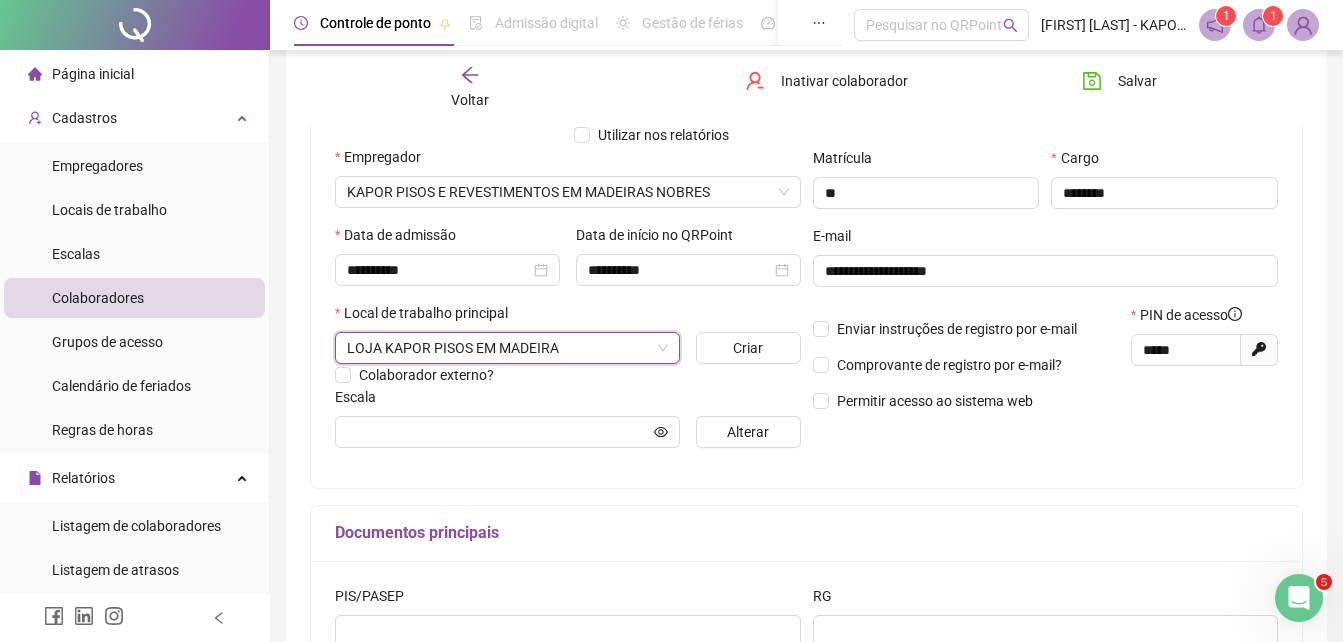 scroll, scrollTop: 300, scrollLeft: 0, axis: vertical 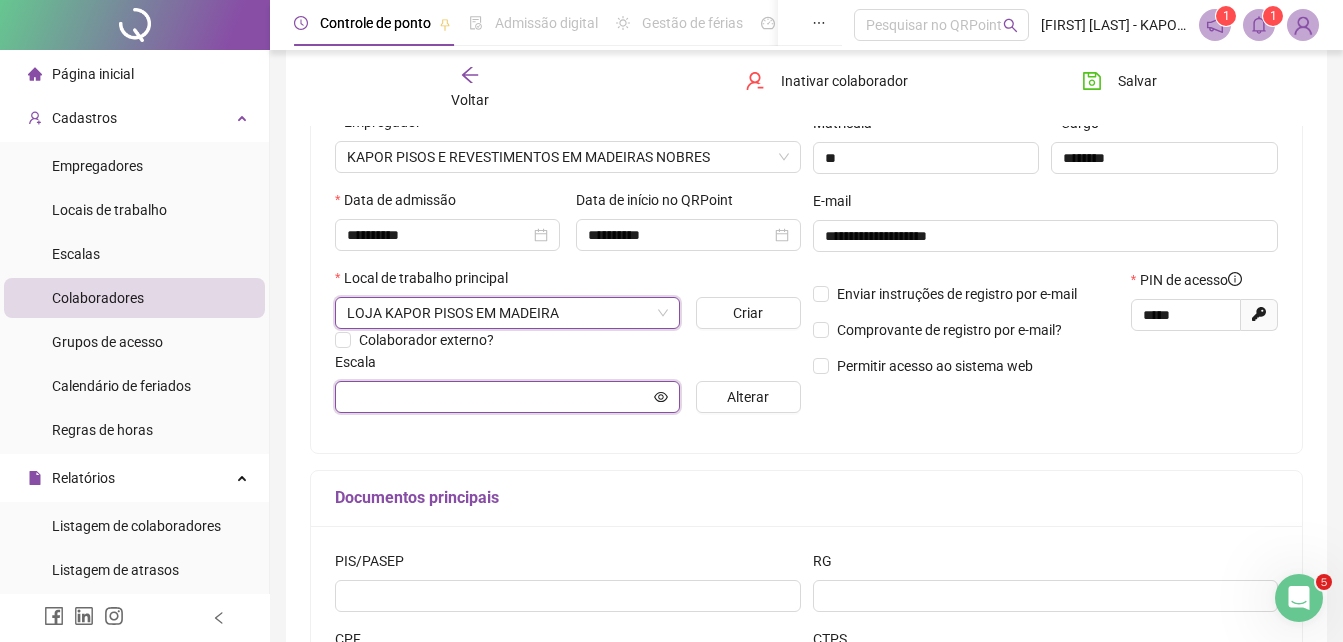 click 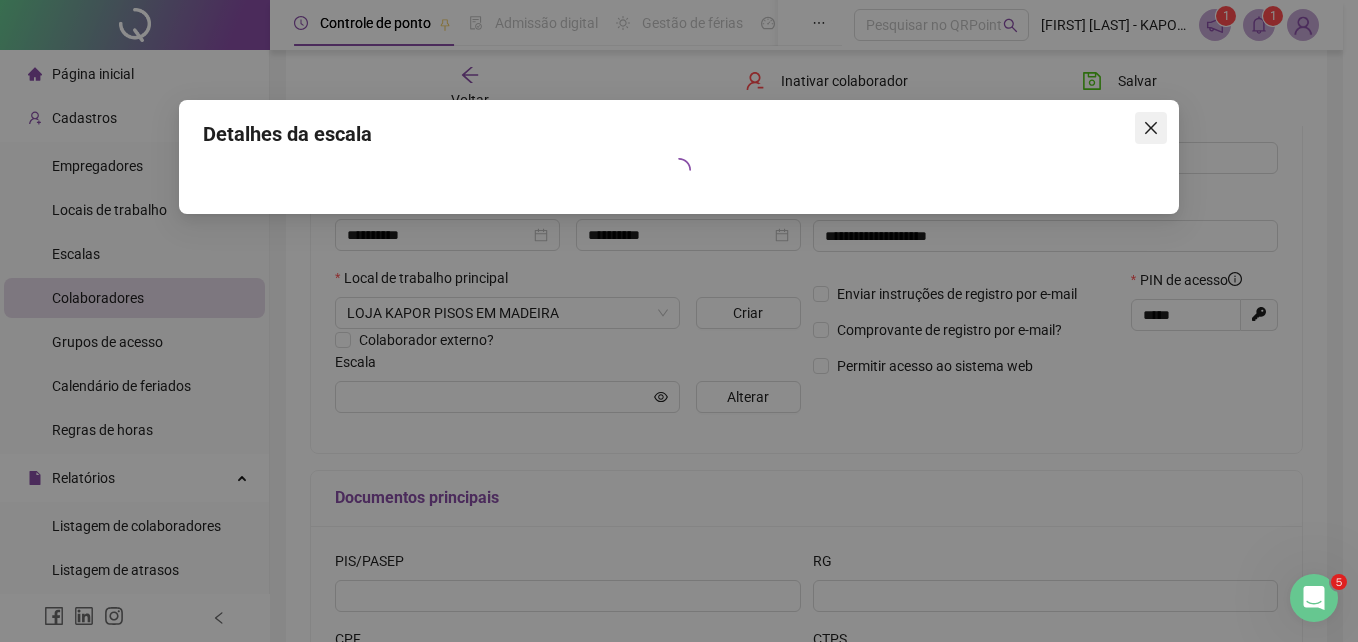 click 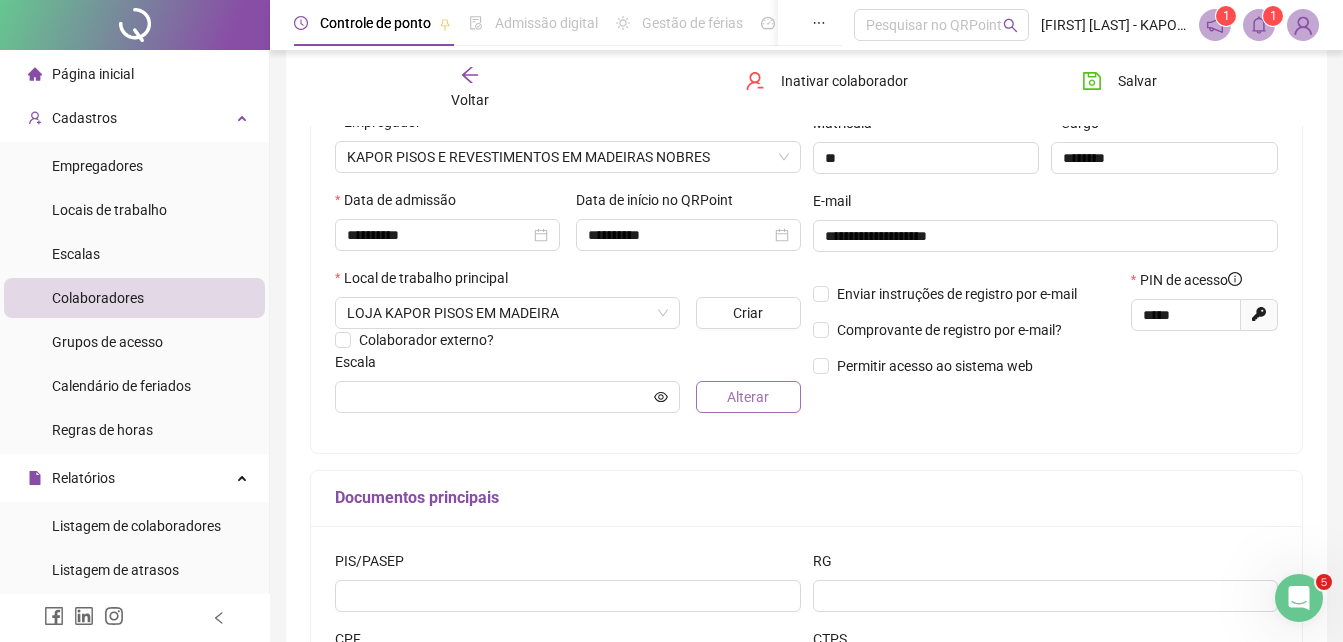 click on "Alterar" at bounding box center [748, 397] 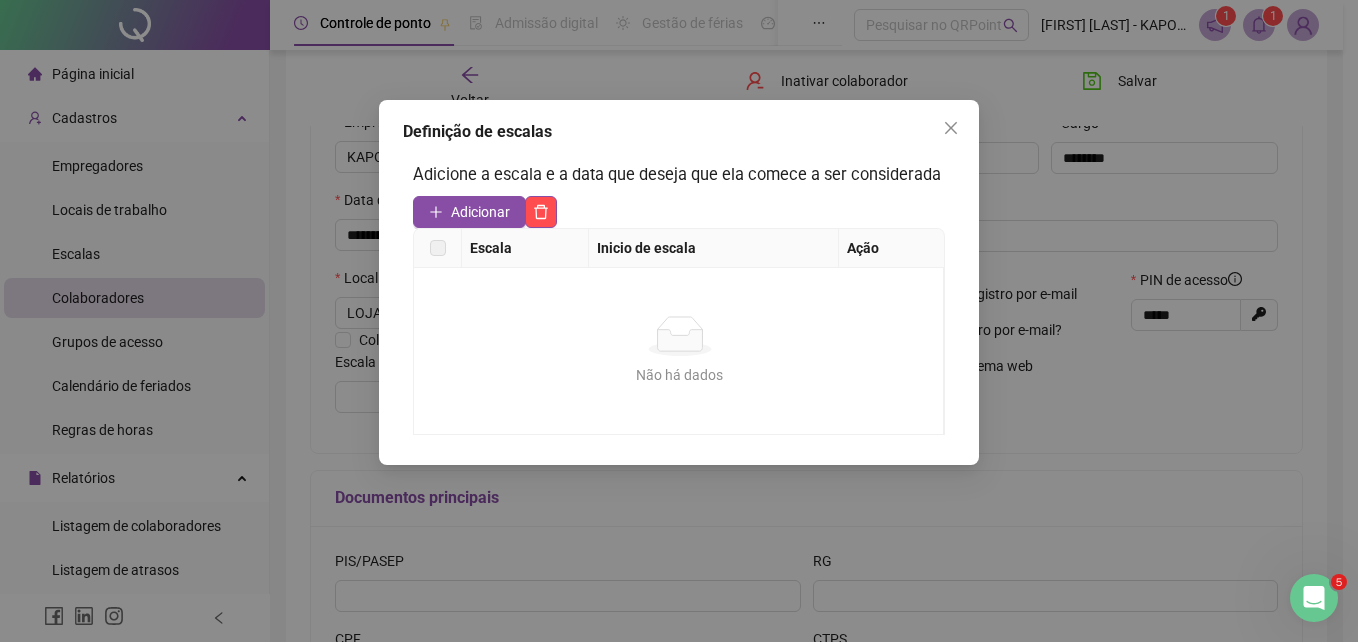 click on "Não há dados" at bounding box center [679, 336] 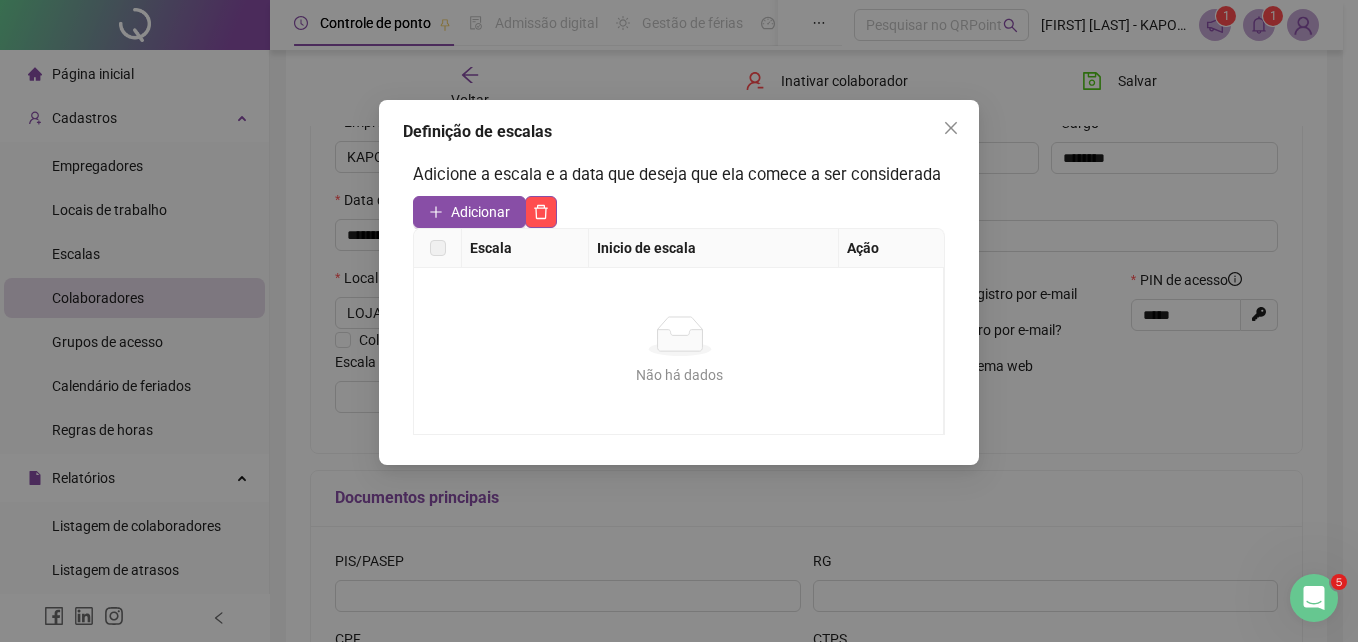 click at bounding box center (438, 248) 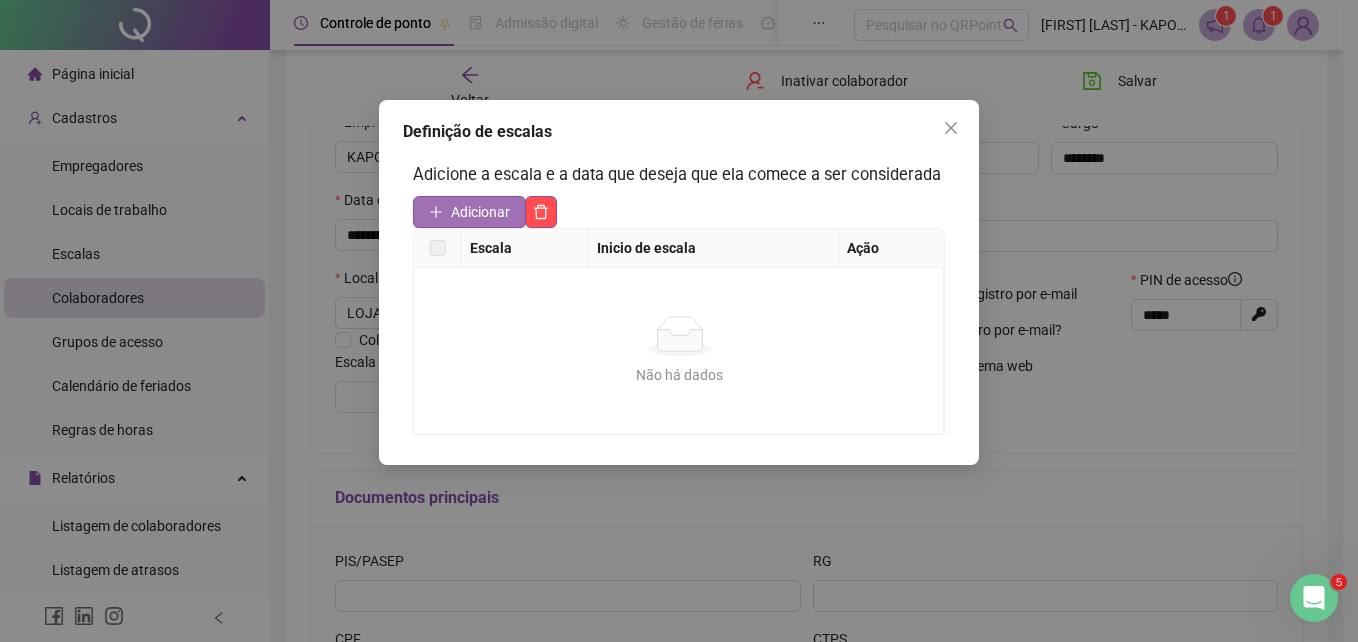 click on "Adicionar" at bounding box center (469, 212) 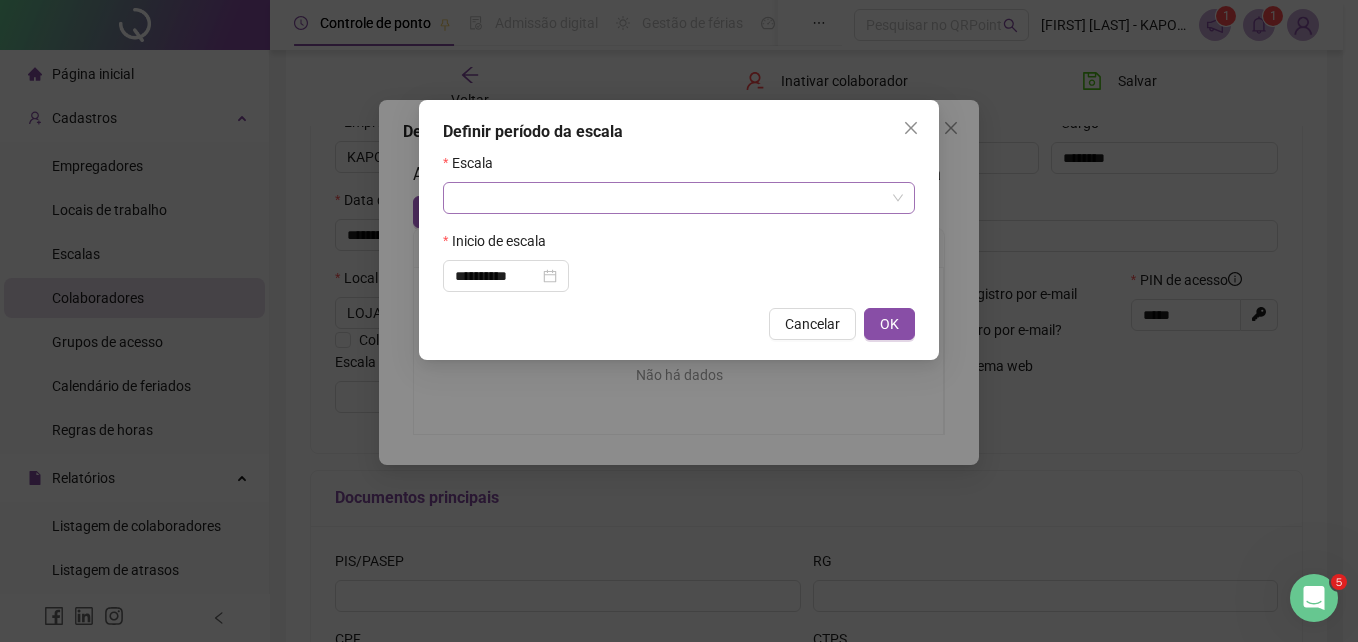 click at bounding box center [673, 198] 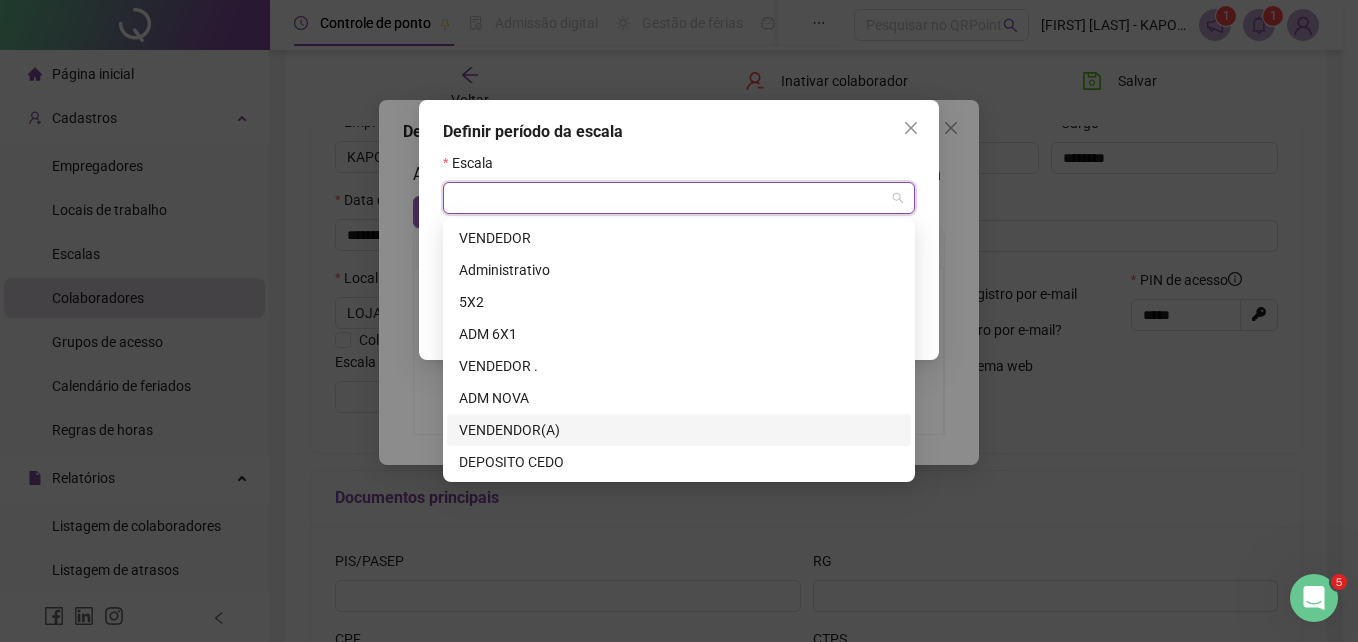 click on "VENDENDOR(A)" at bounding box center (679, 430) 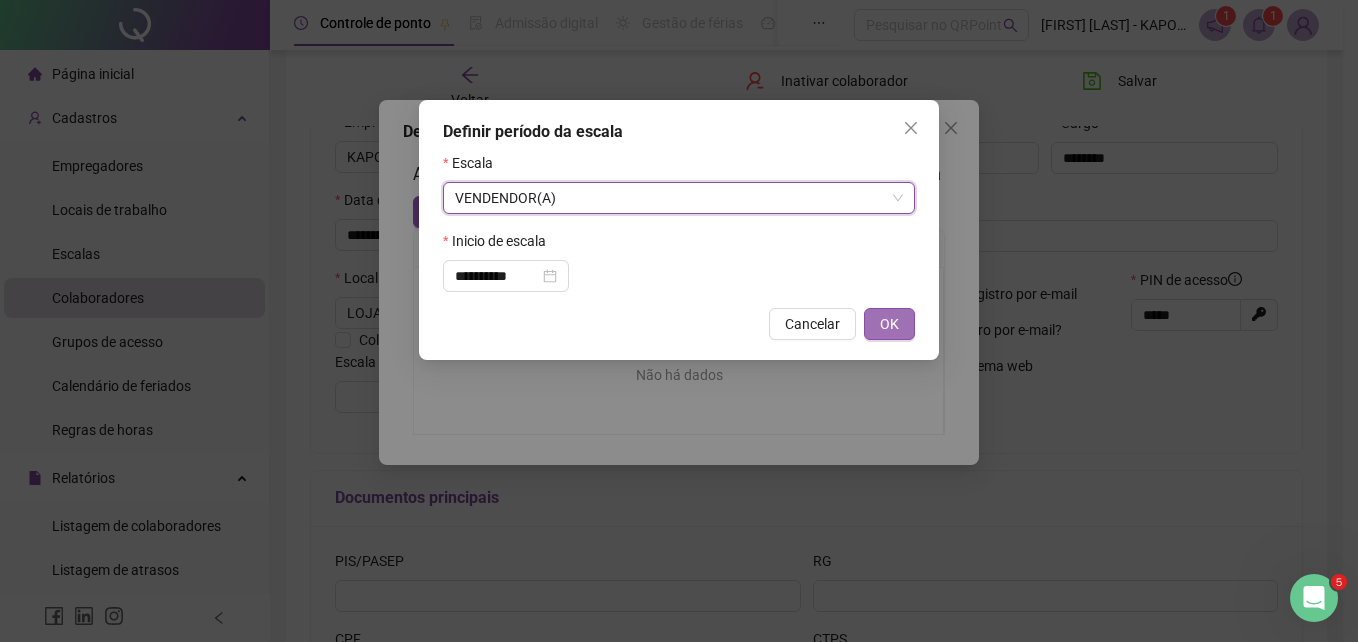 click on "OK" at bounding box center (889, 324) 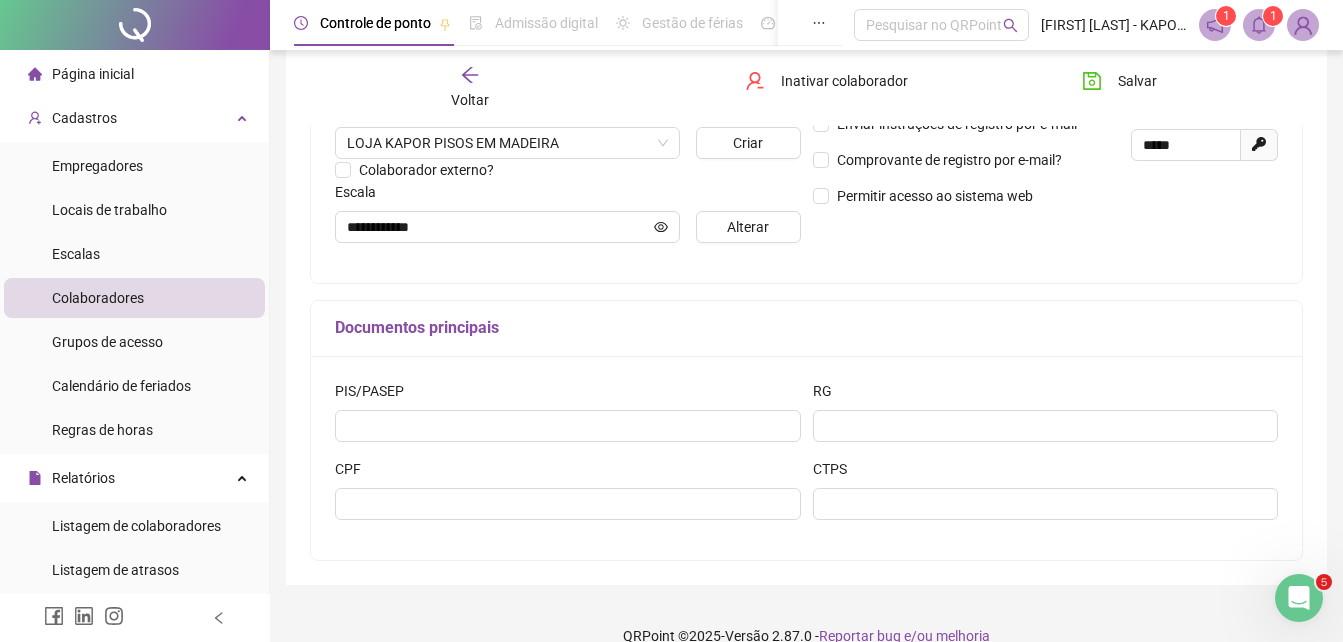 scroll, scrollTop: 499, scrollLeft: 0, axis: vertical 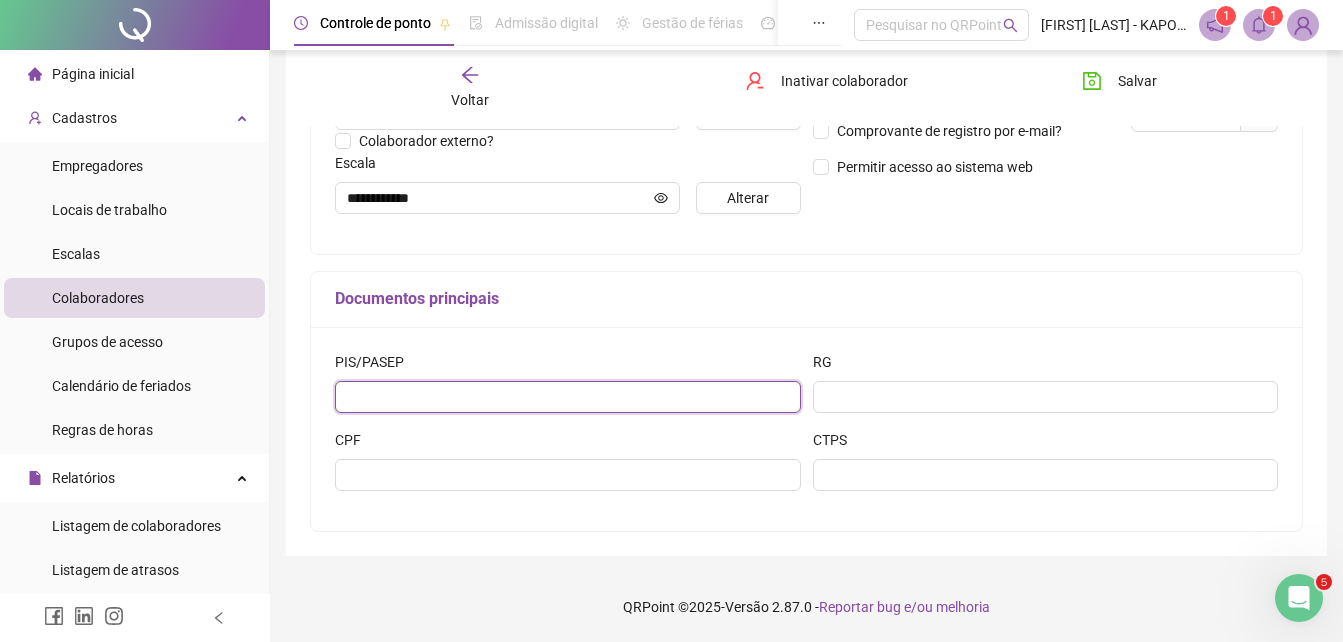 click at bounding box center [568, 397] 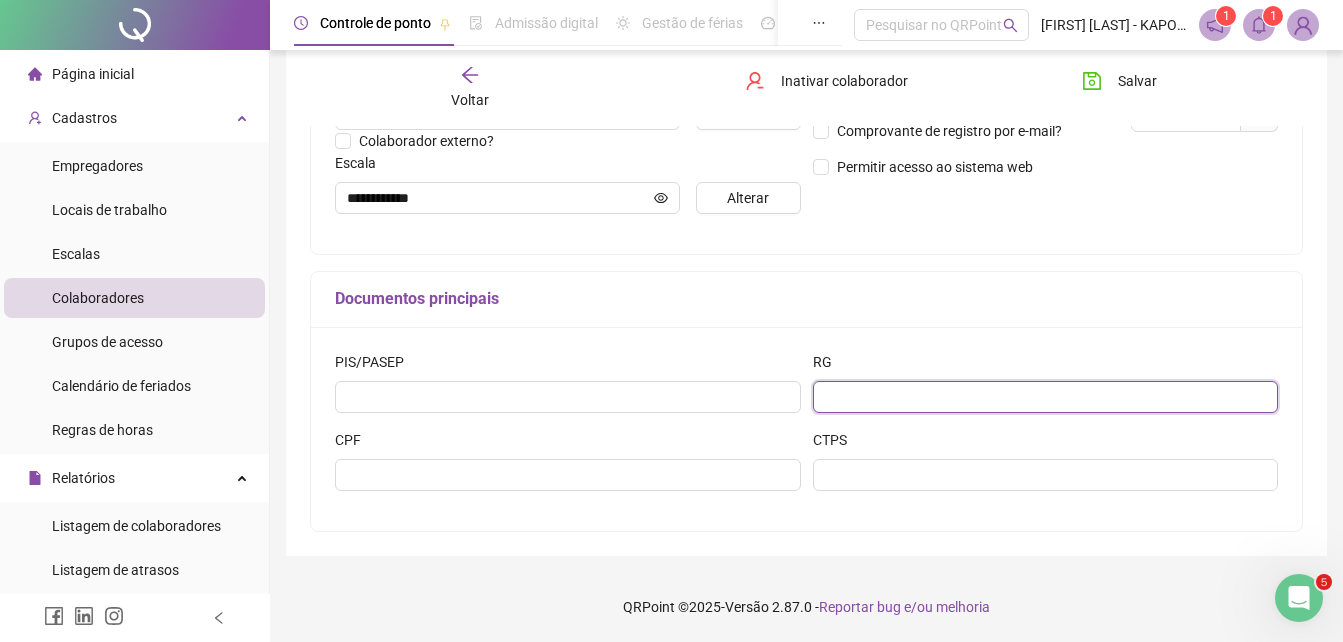 click at bounding box center [1046, 397] 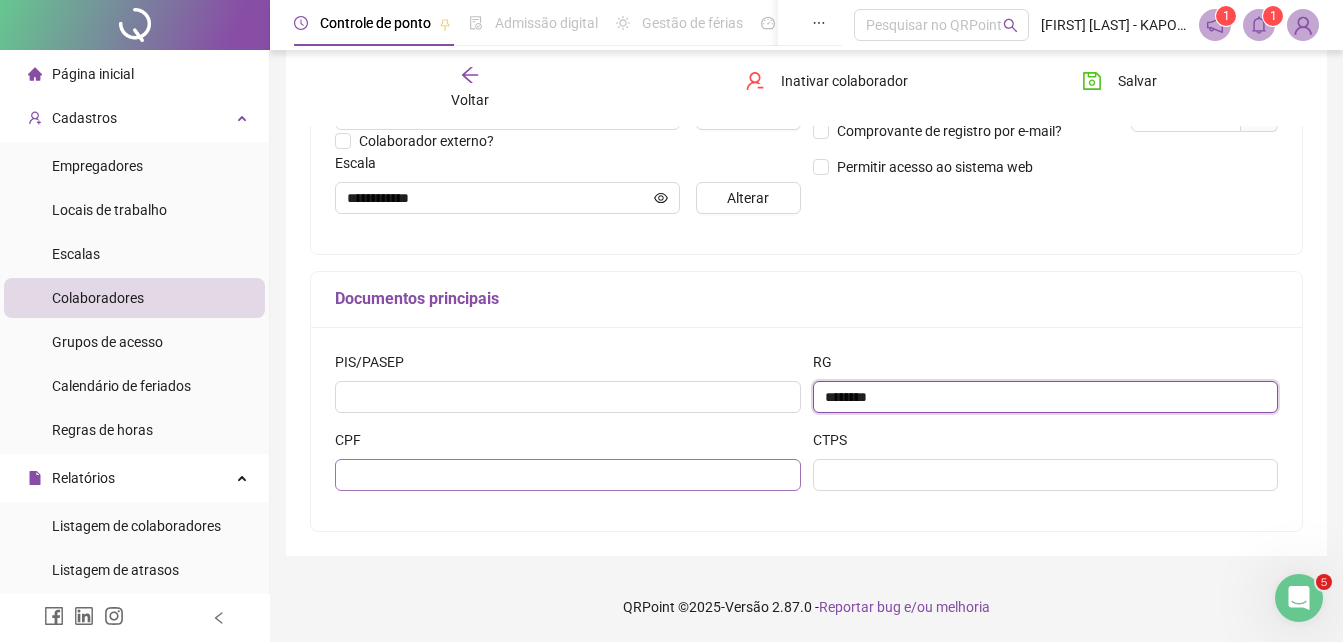 type on "********" 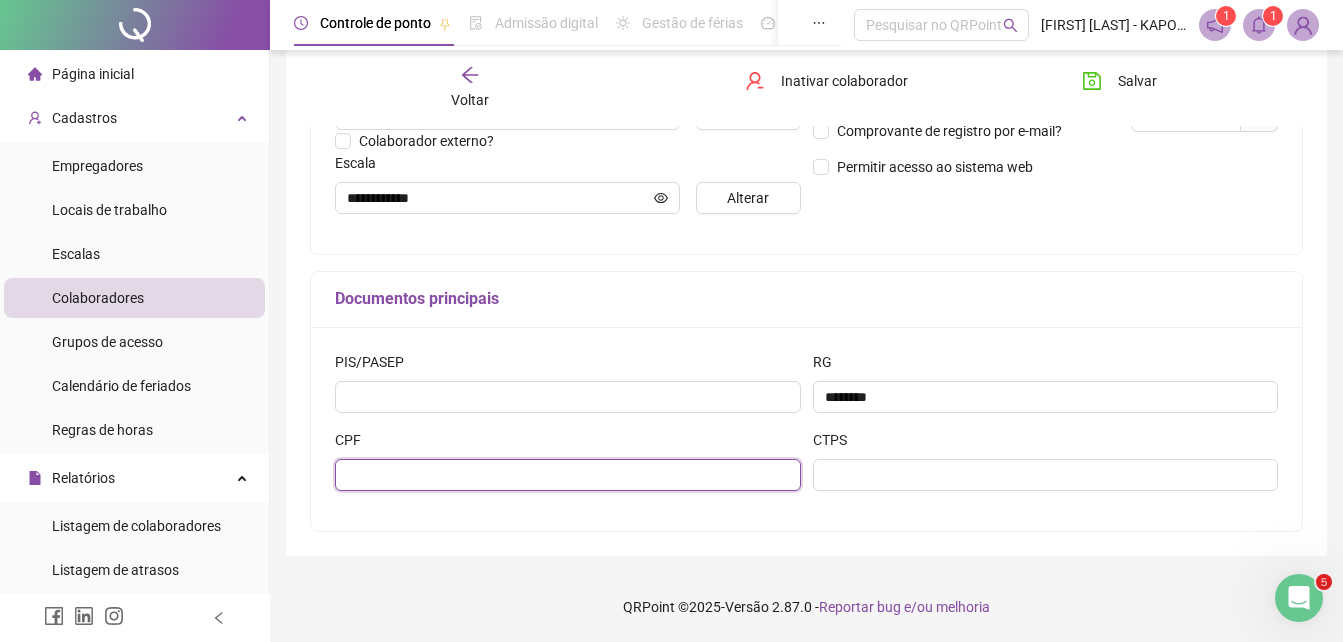click at bounding box center [568, 475] 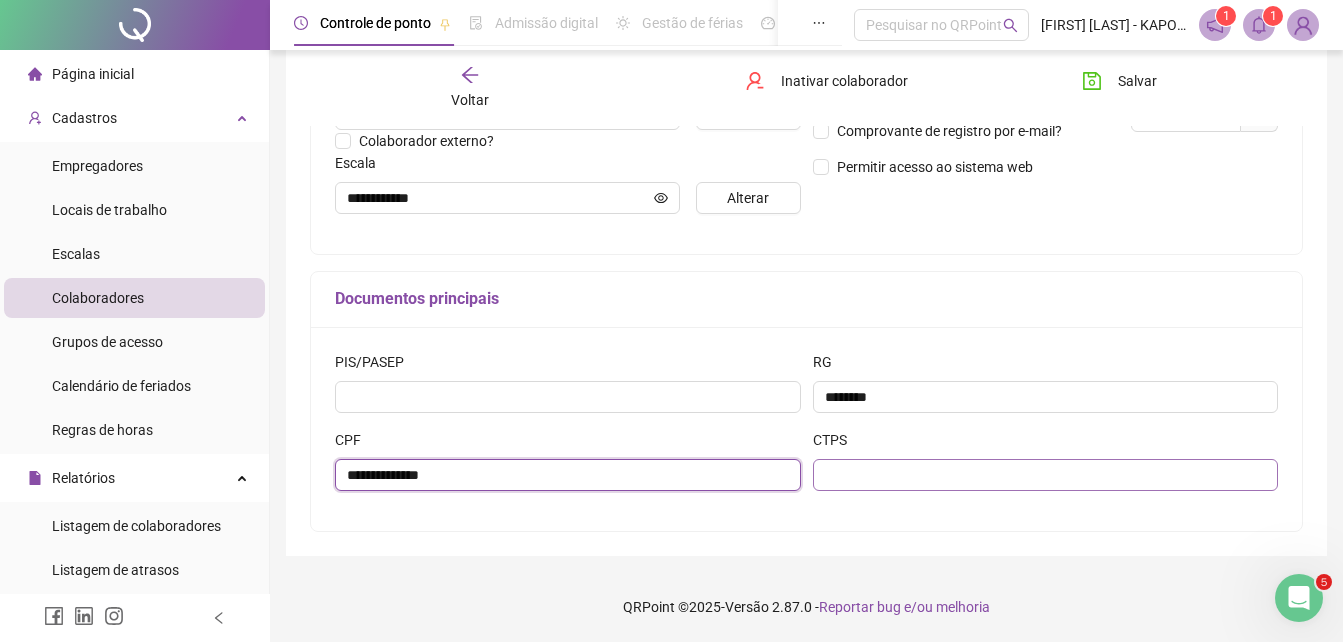 type on "**********" 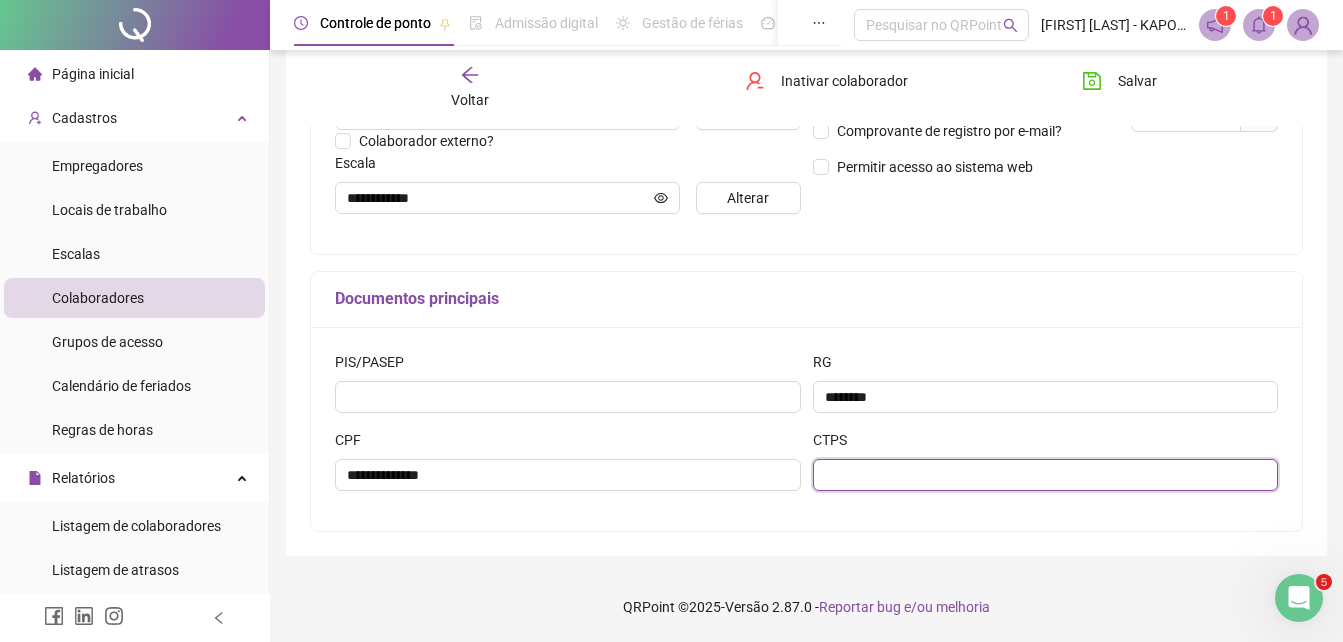 click at bounding box center (1046, 475) 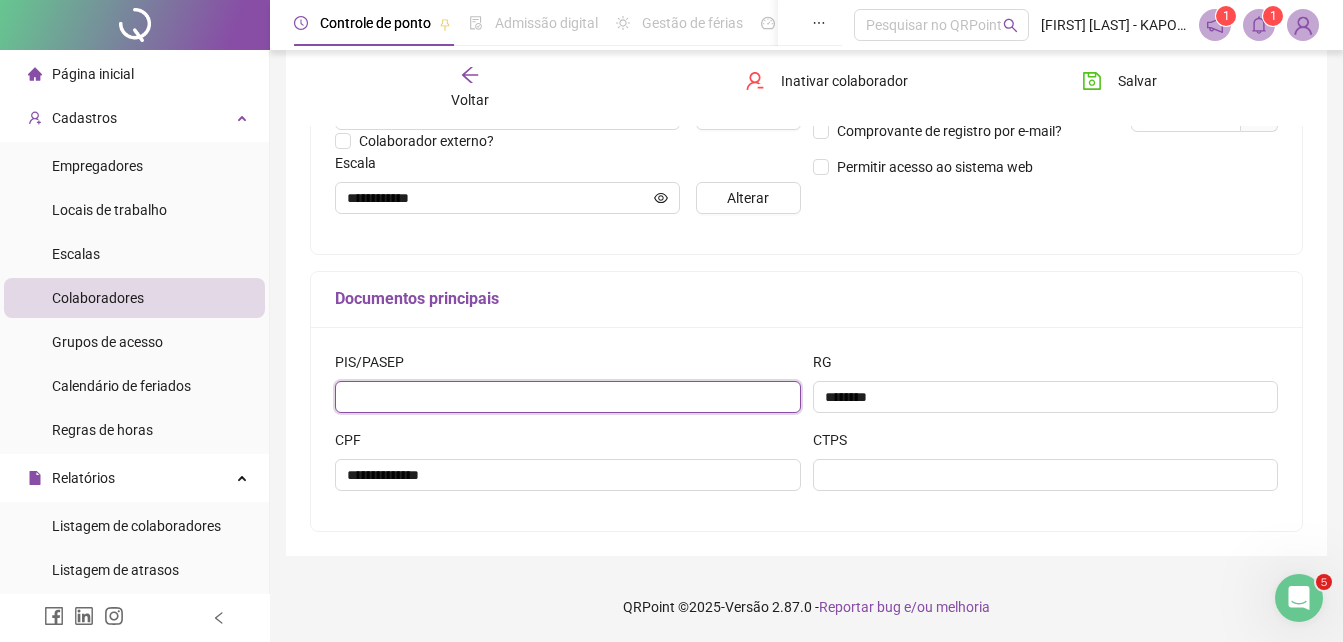 click at bounding box center [568, 397] 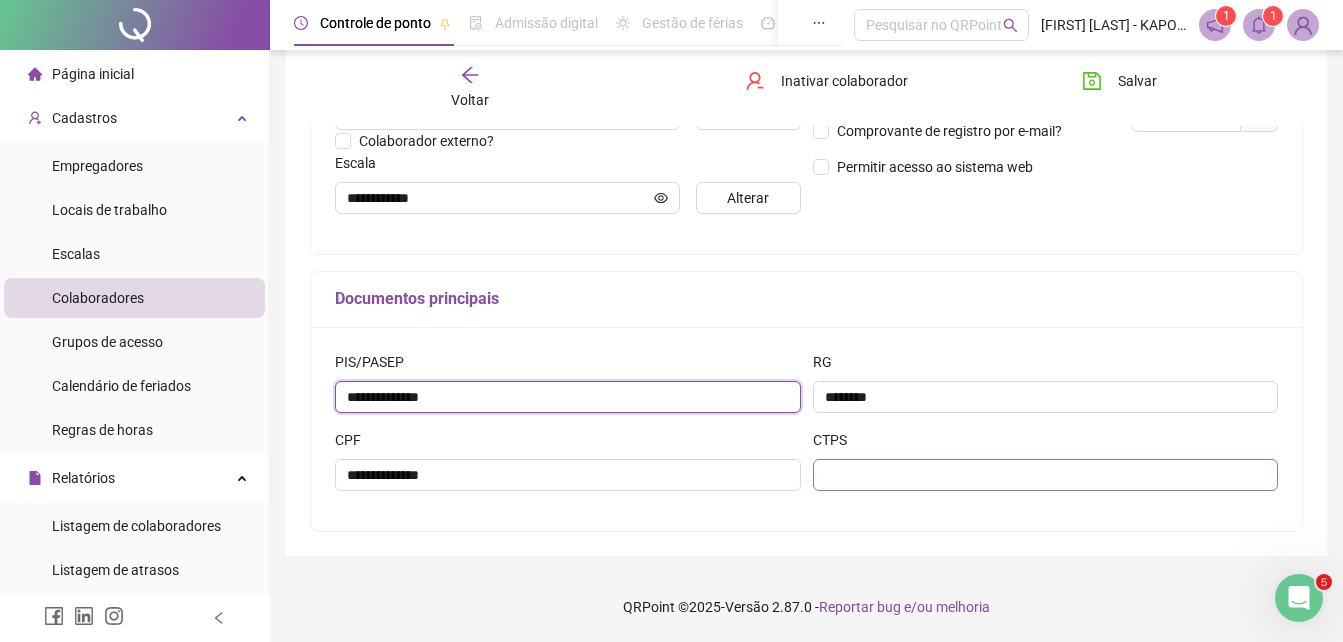 type on "**********" 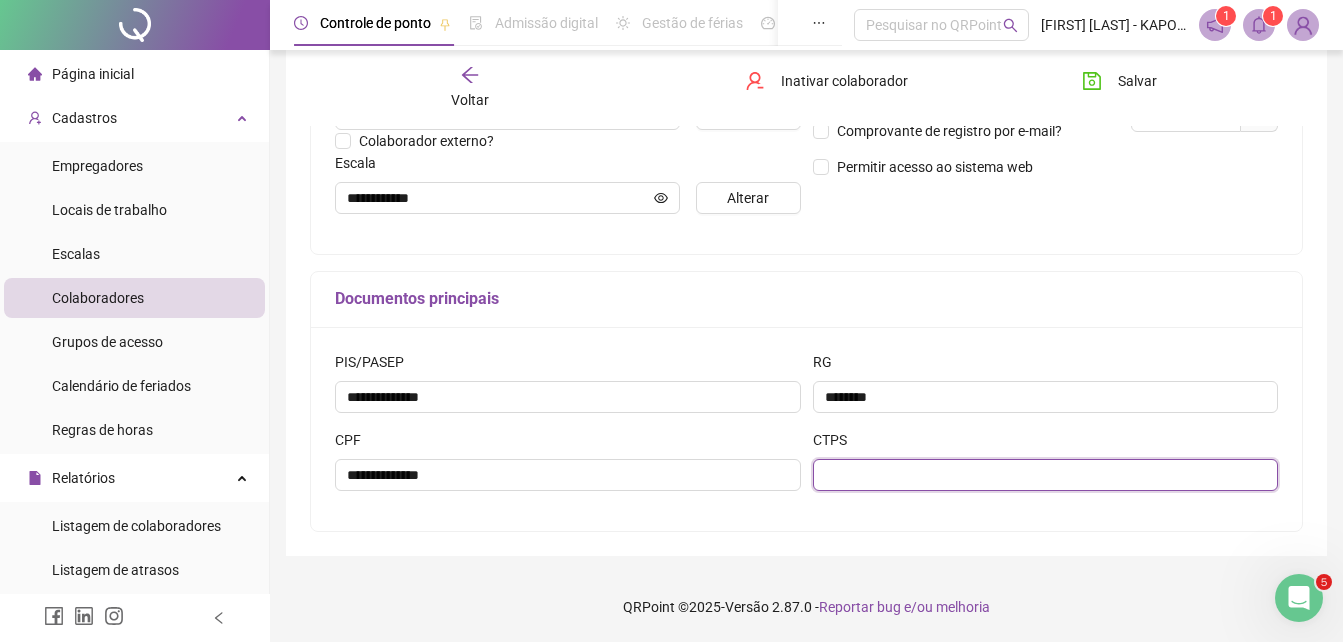 click at bounding box center [1046, 475] 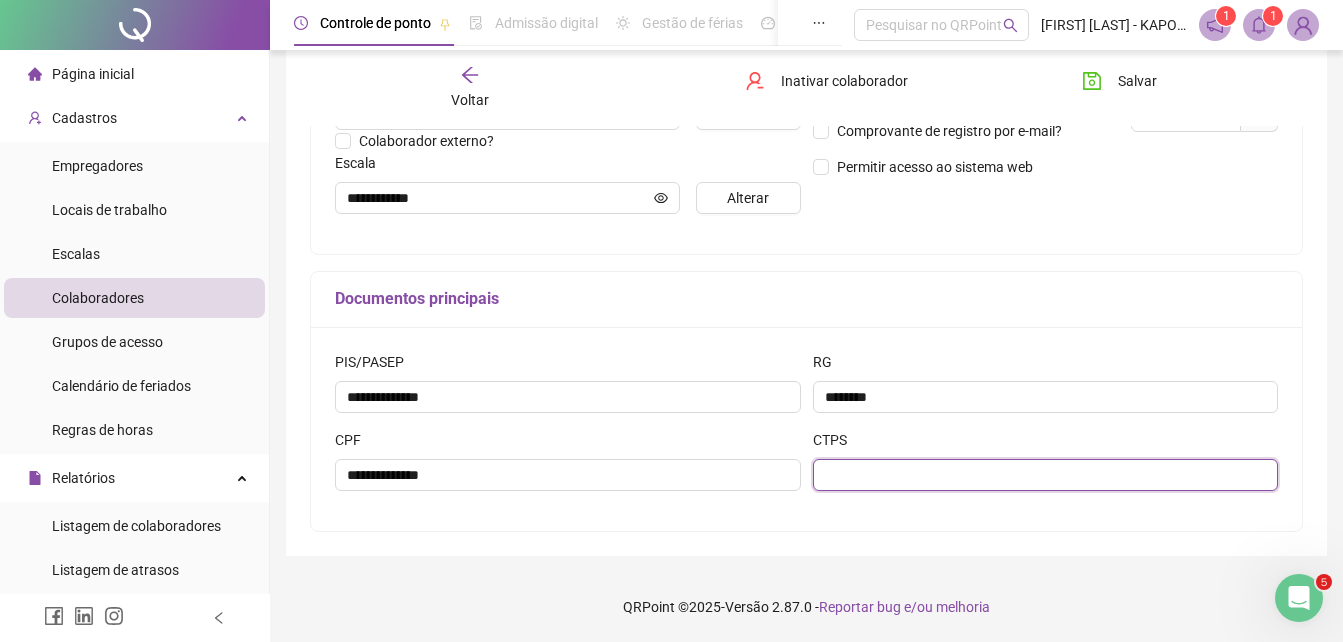 paste on "**********" 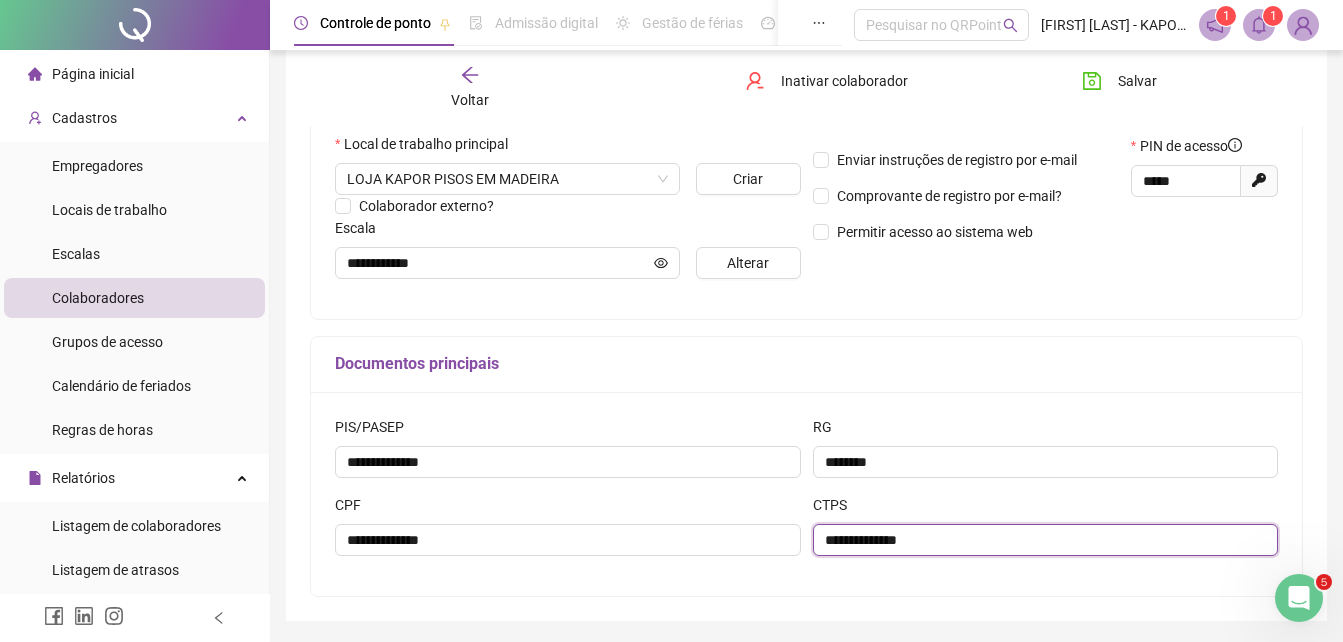 scroll, scrollTop: 399, scrollLeft: 0, axis: vertical 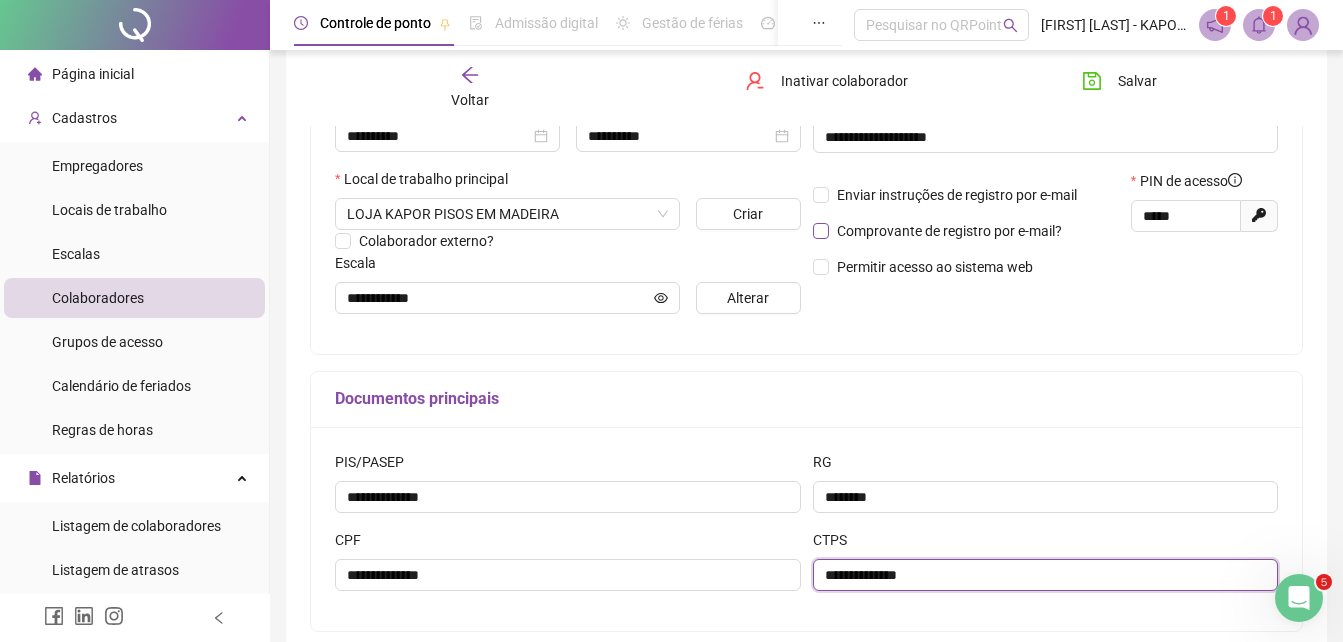 type on "**********" 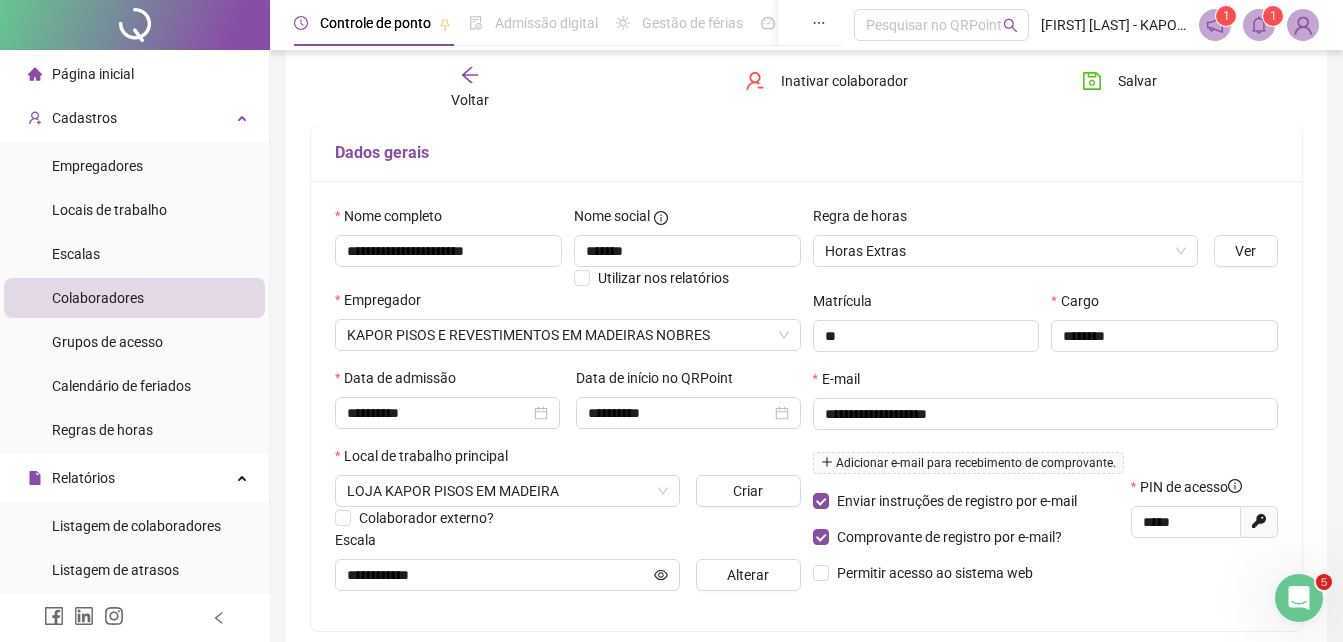 scroll, scrollTop: 0, scrollLeft: 0, axis: both 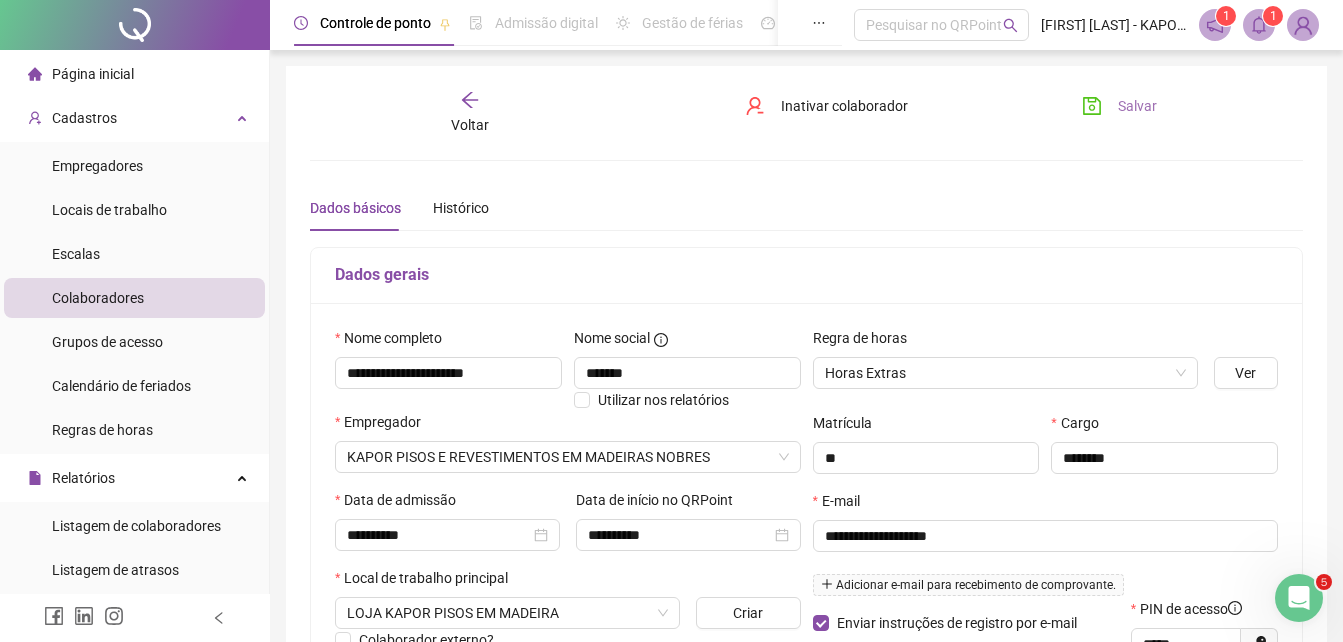 click on "Salvar" at bounding box center (1119, 106) 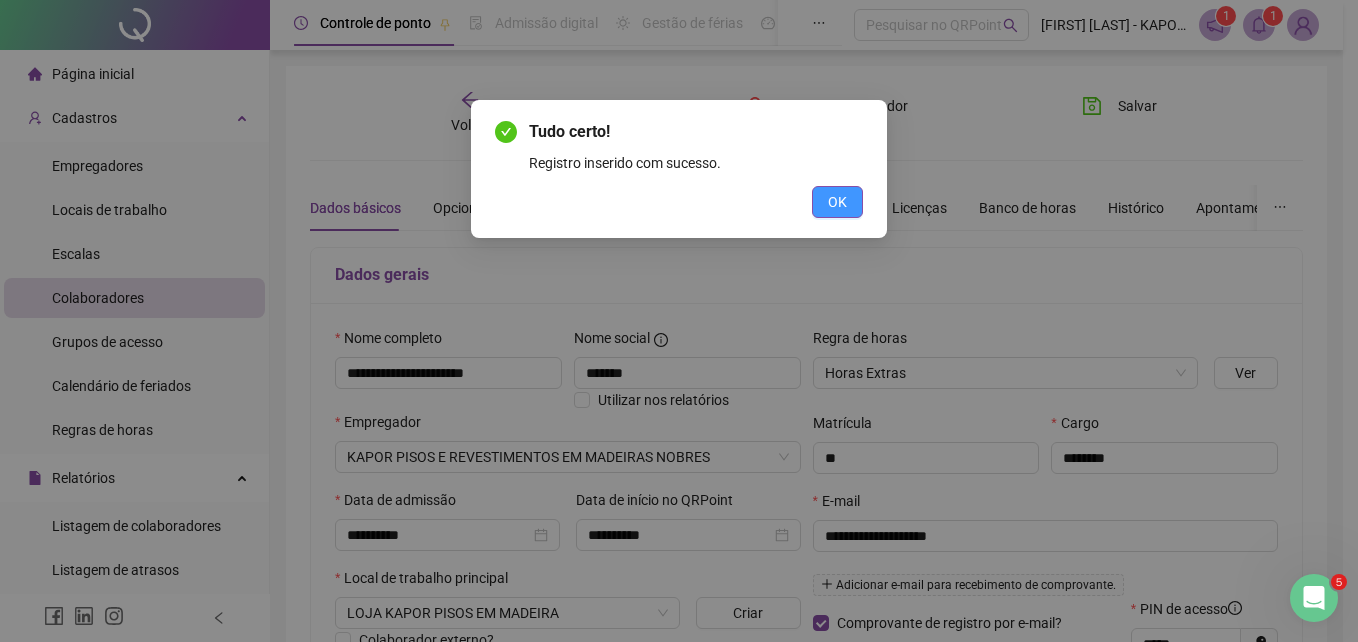 click on "OK" at bounding box center (837, 202) 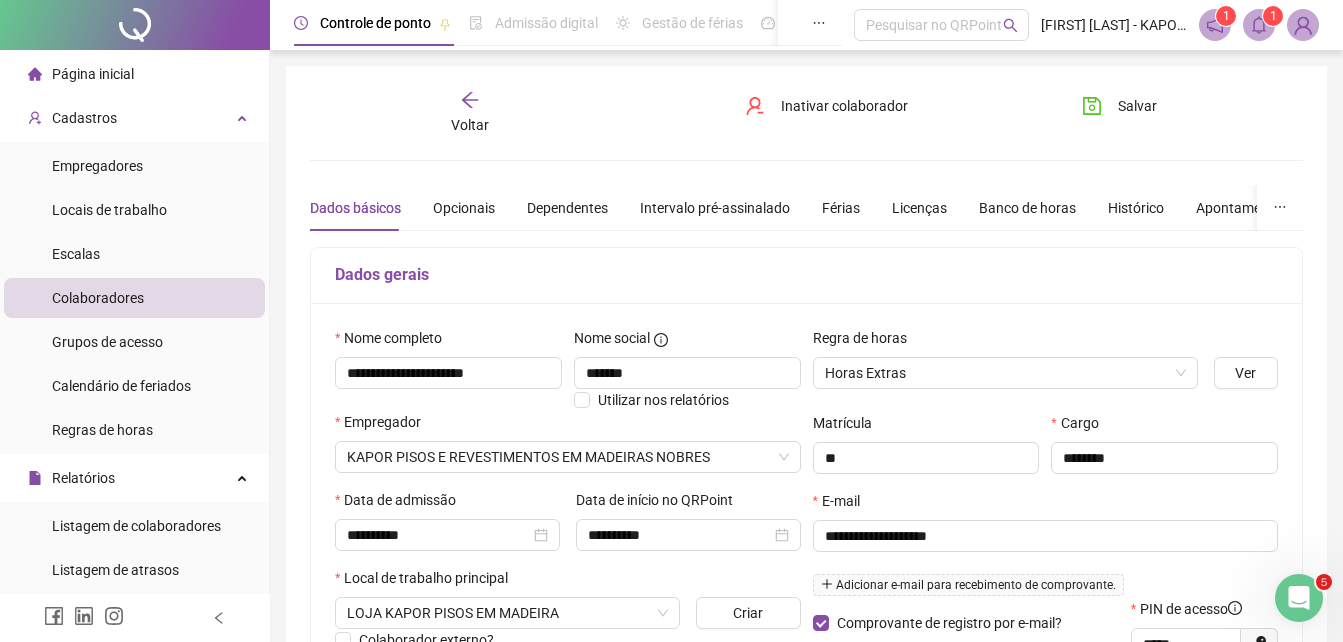 click on "Página inicial" at bounding box center [93, 74] 